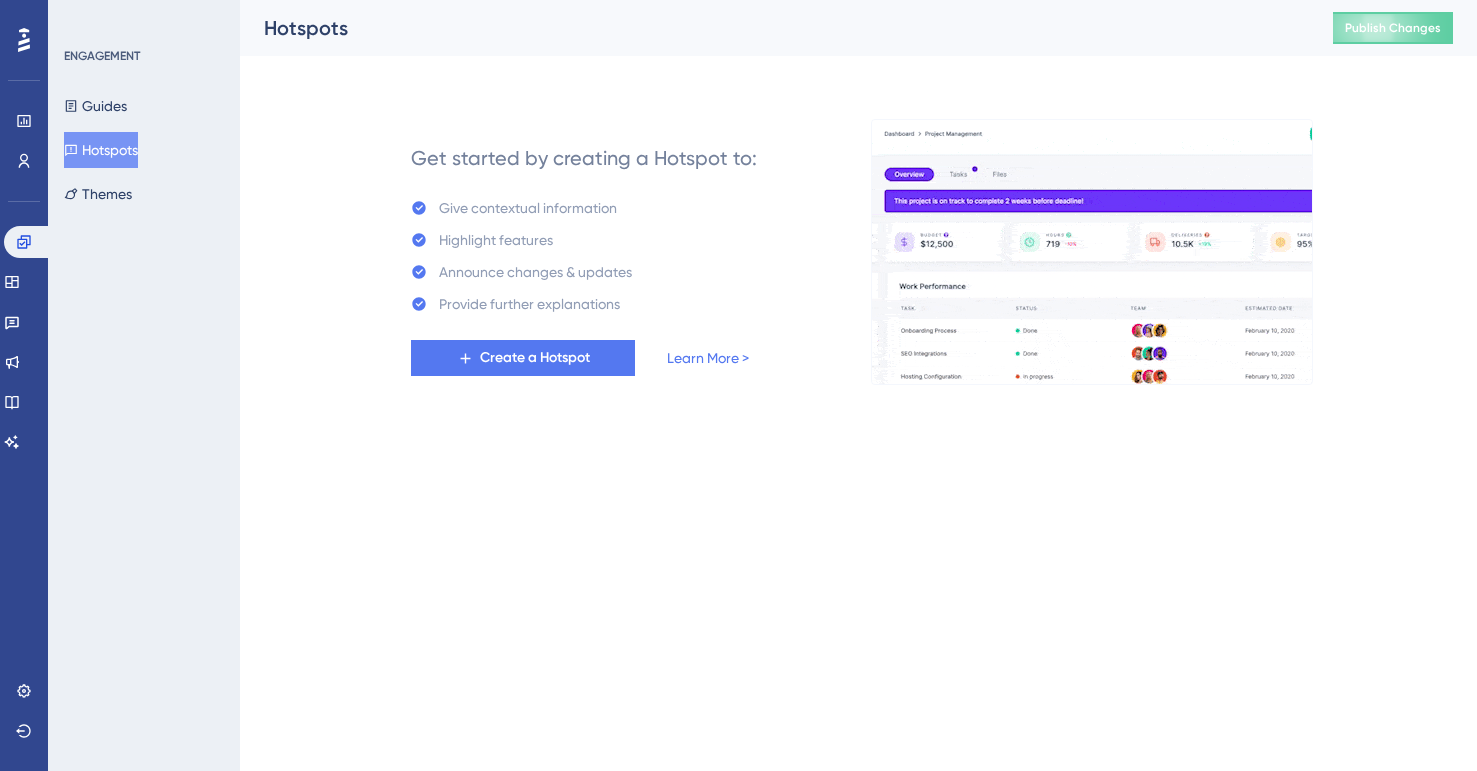 scroll, scrollTop: 0, scrollLeft: 0, axis: both 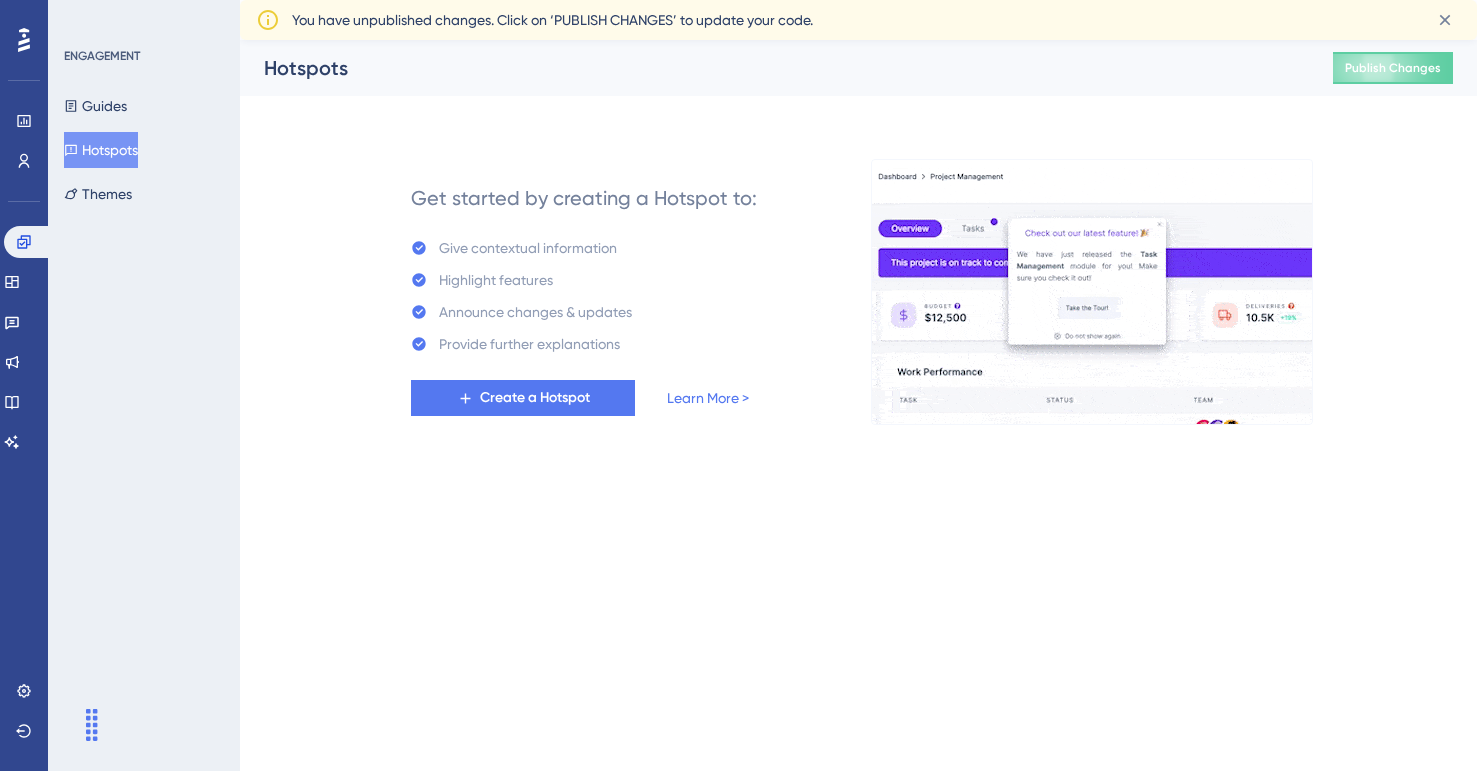 click on "Performance Users Engagement Widgets Feedback Product Updates Knowledge Base AI Assistant Settings Logout ENGAGEMENT Guides Hotspots Themes Hotspots Publish Changes Get started by creating a Hotspot to: Give contextual information Highlight features Announce changes & updates Provide further explanations Create a Hotspot Learn More > You have unpublished changes. Click on ‘PUBLISH CHANGES’ to update your code." at bounding box center [858, 248] 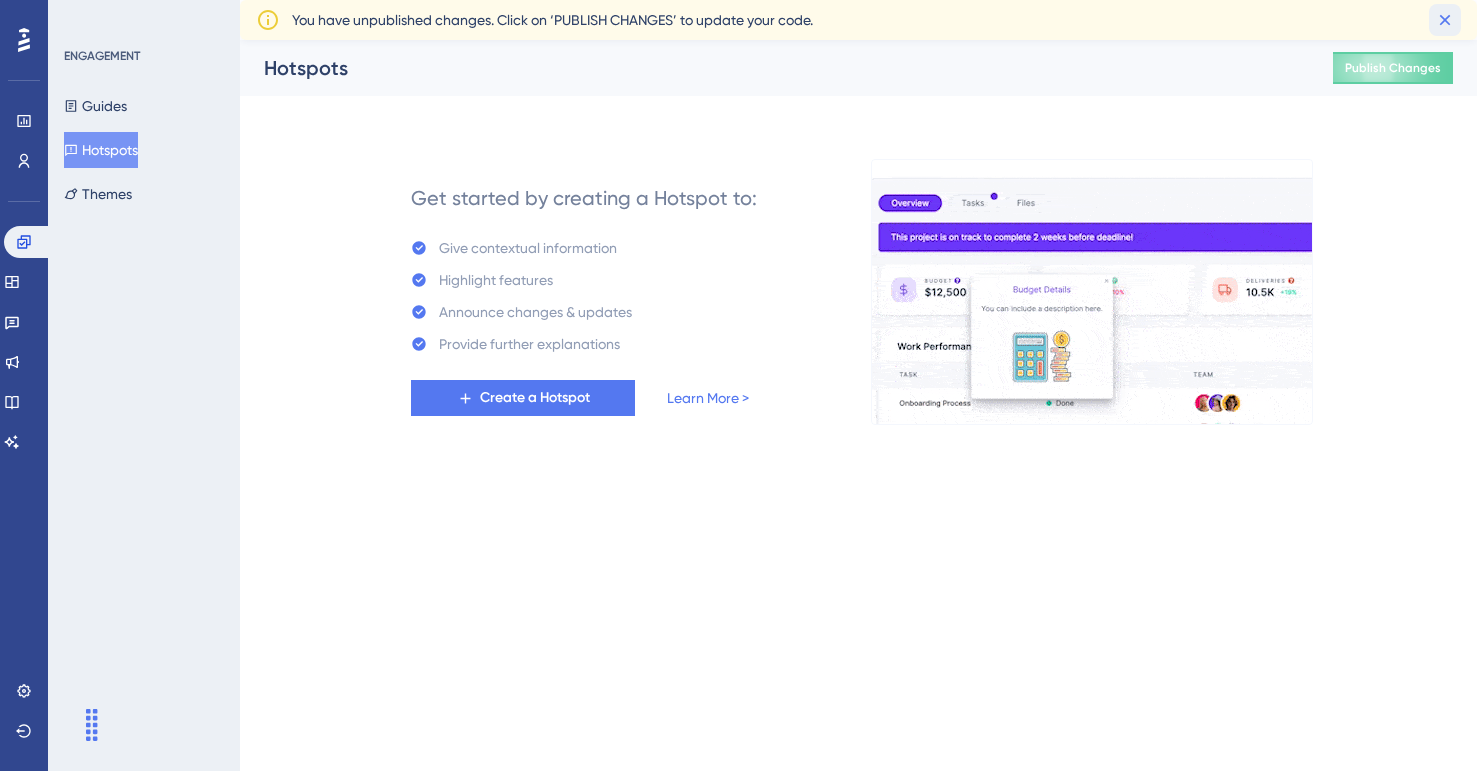 click at bounding box center (1445, 20) 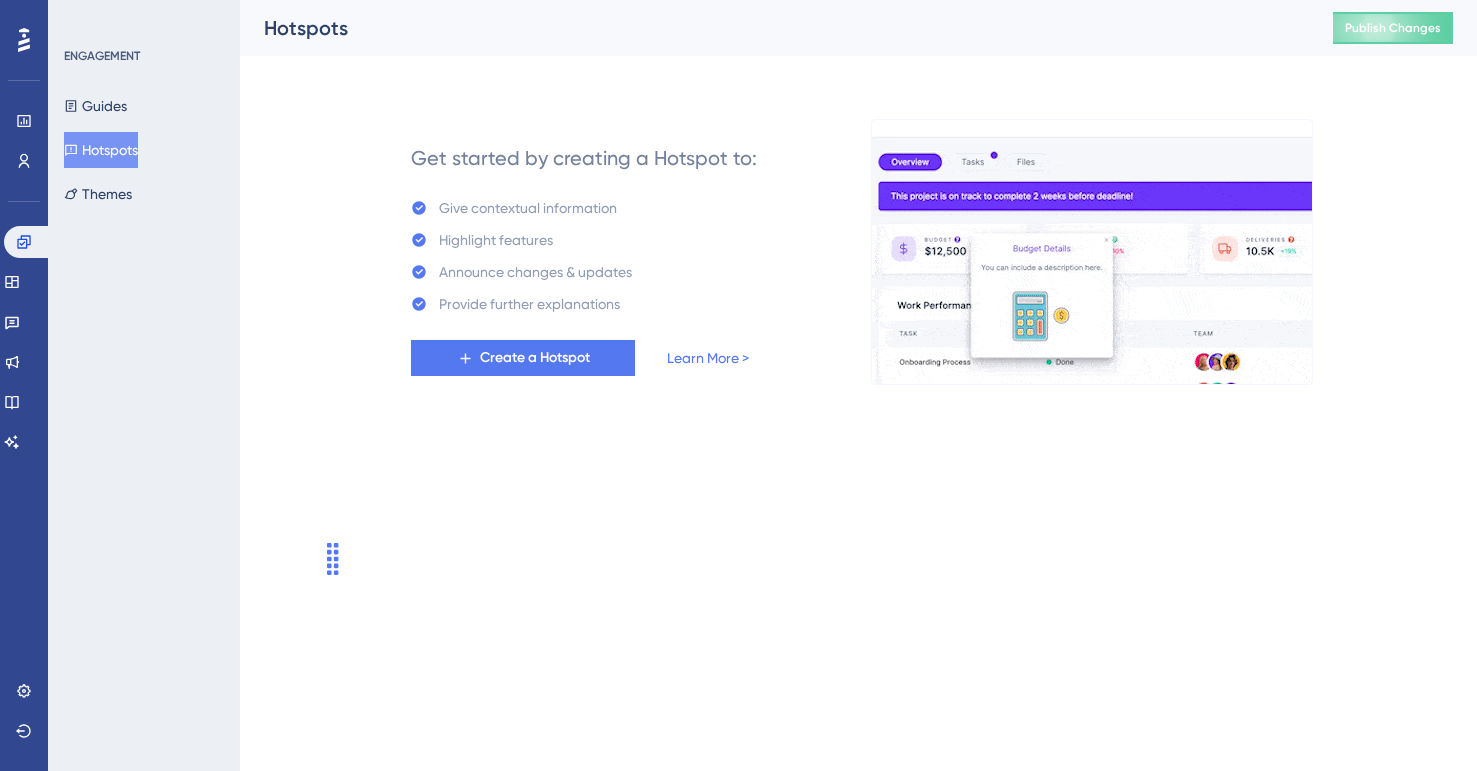 drag, startPoint x: 90, startPoint y: 729, endPoint x: 322, endPoint y: 548, distance: 294.2533 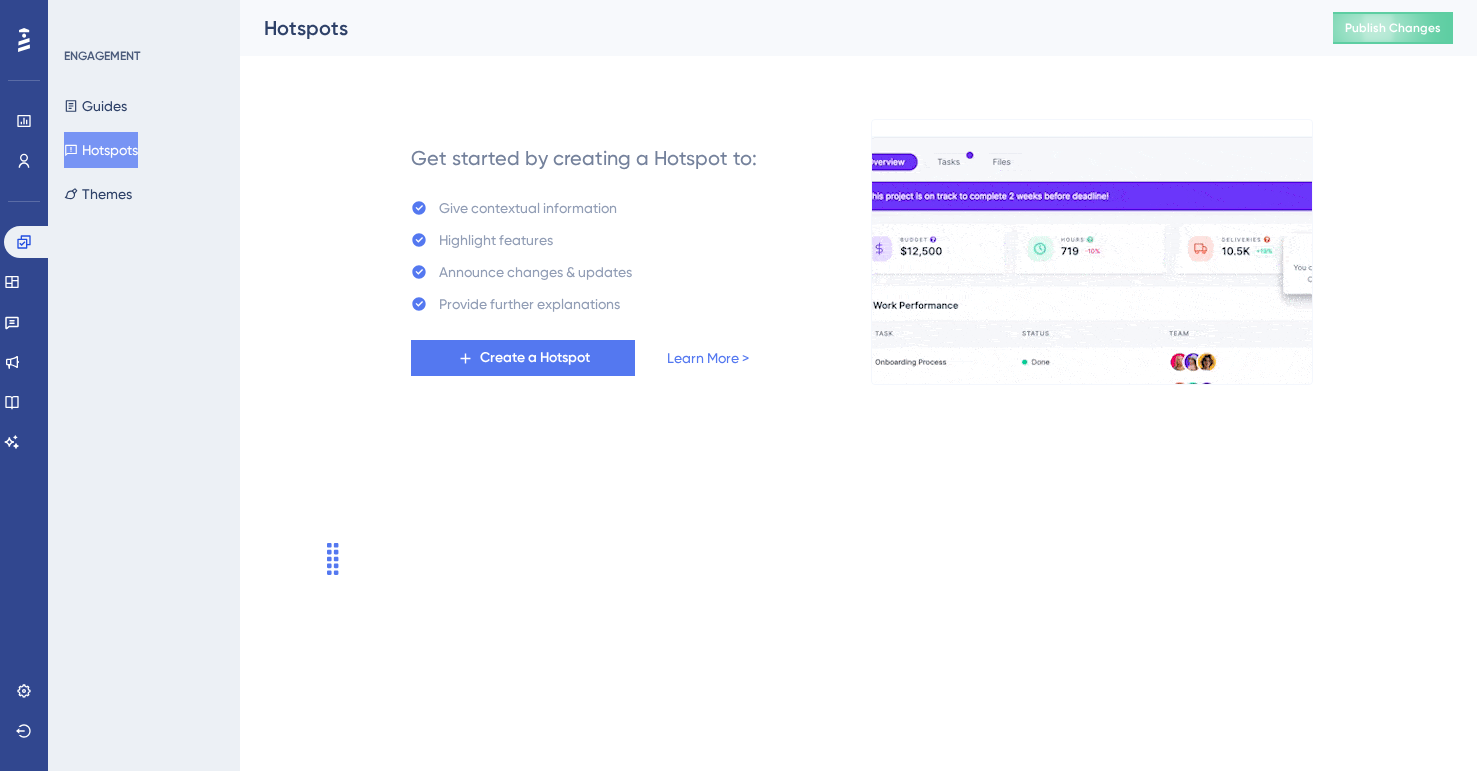 click at bounding box center (291, 557) 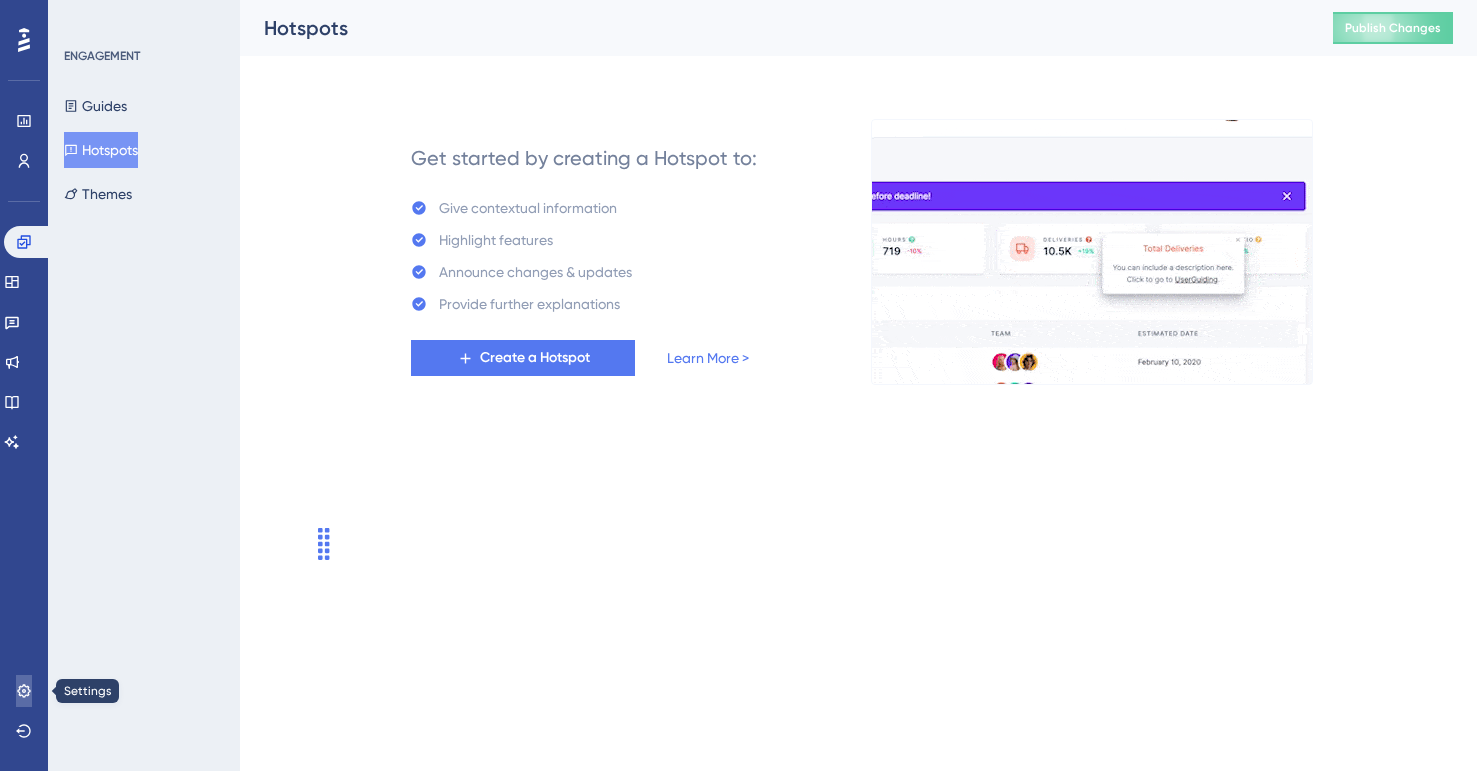 click 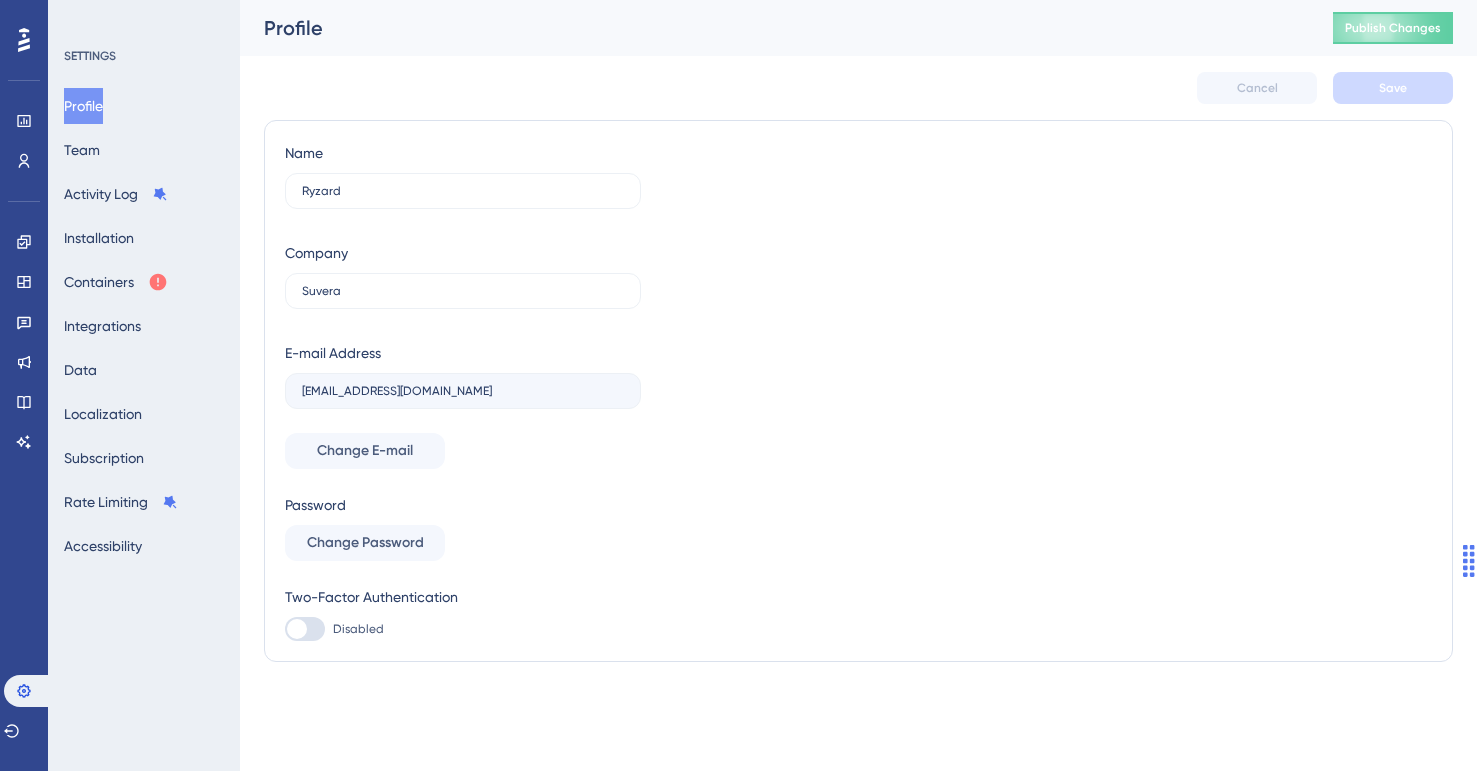 drag, startPoint x: 326, startPoint y: 556, endPoint x: 1473, endPoint y: 581, distance: 1147.2725 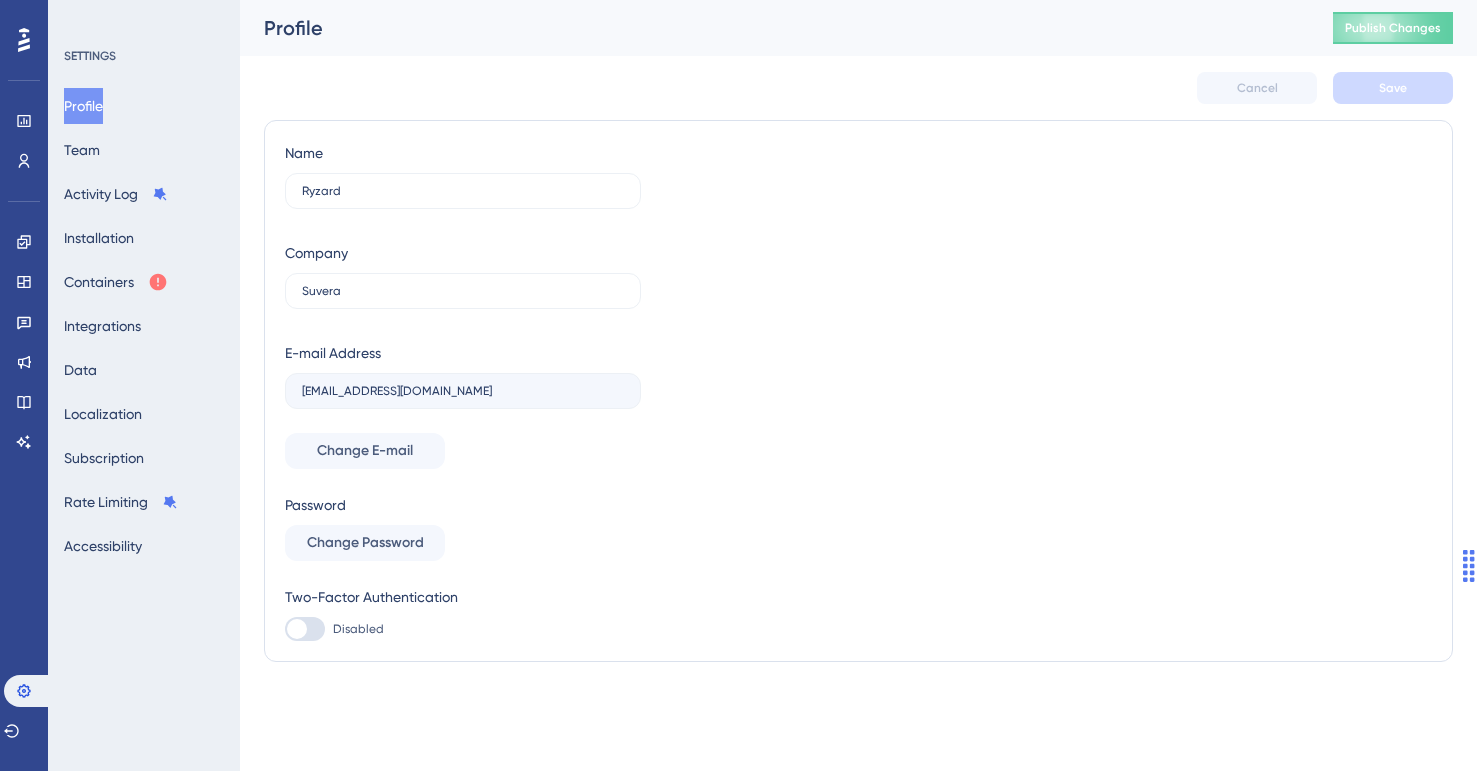 click on "Profile Team Activity Log Installation Containers Integrations Data Localization Subscription Rate Limiting Accessibility" at bounding box center [145, 326] 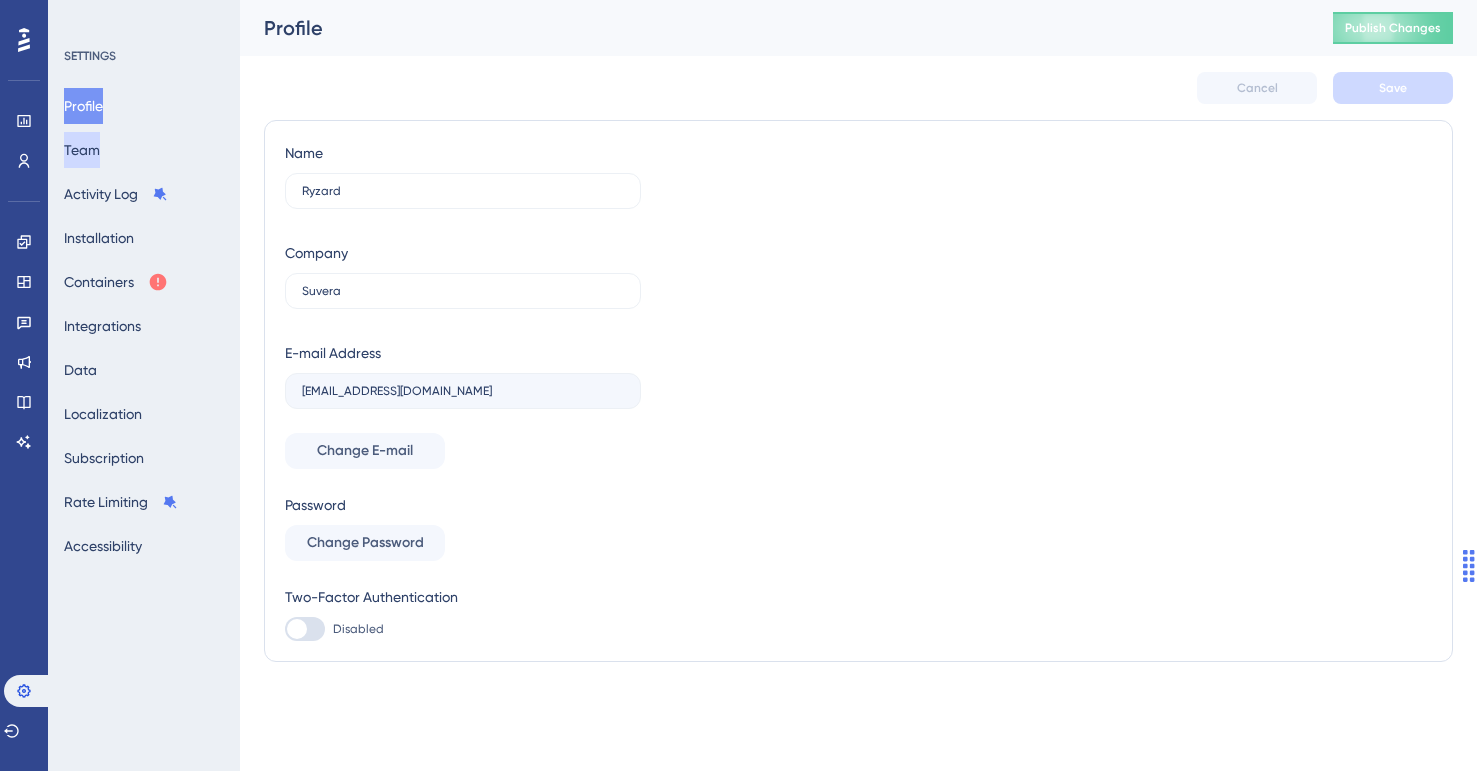 click on "Team" at bounding box center (82, 150) 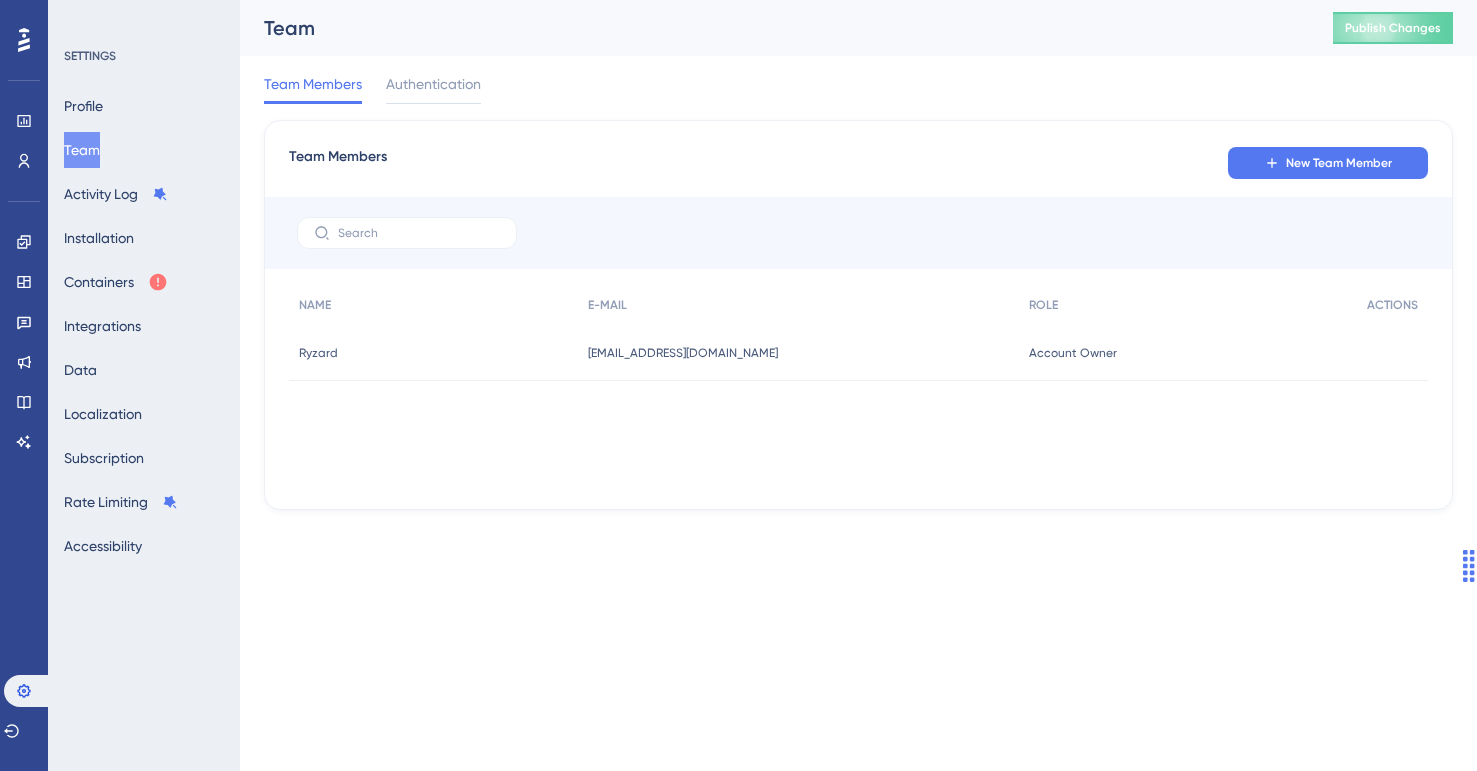 click on "Team Members New Team Member" at bounding box center (858, 163) 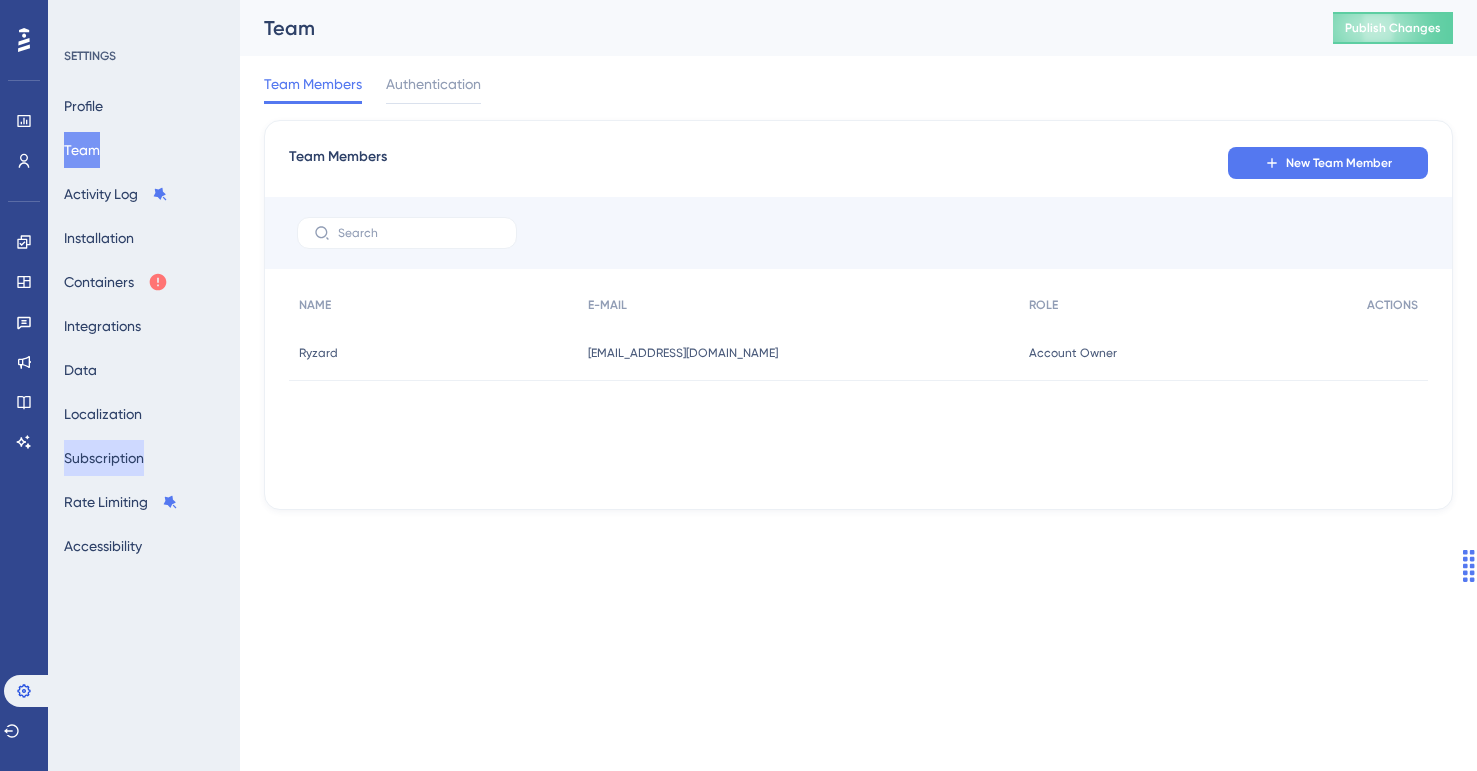 click on "Subscription" at bounding box center [104, 458] 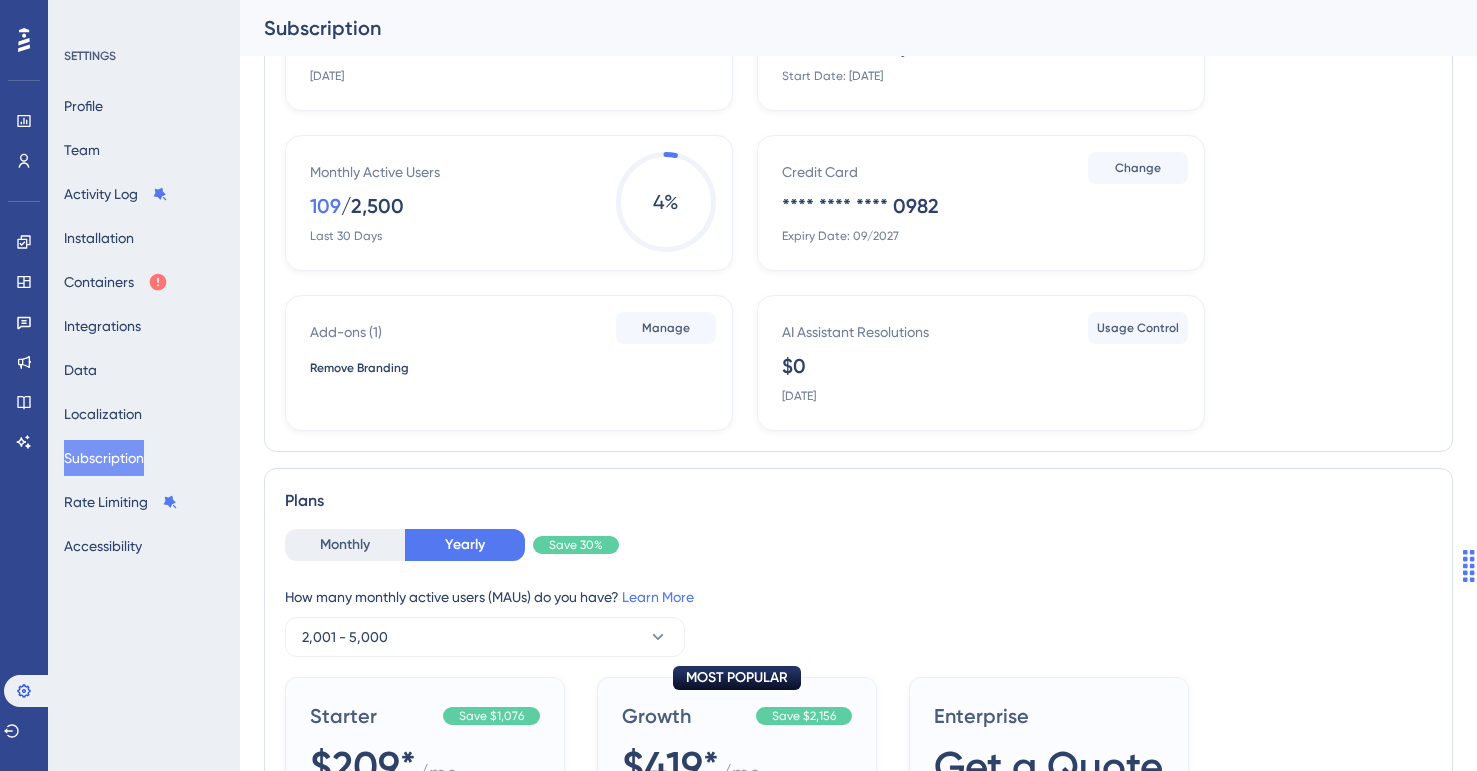 scroll, scrollTop: 0, scrollLeft: 0, axis: both 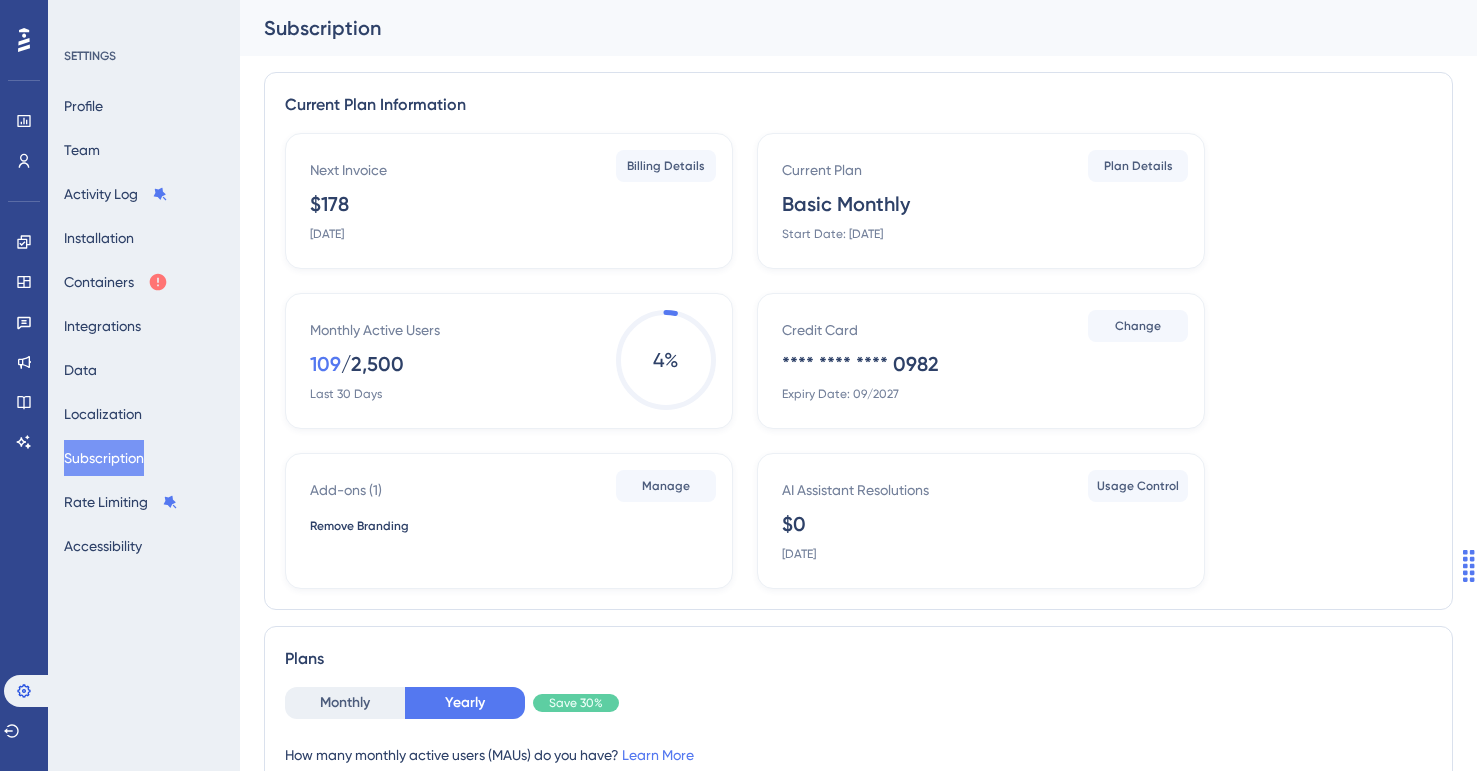drag, startPoint x: 782, startPoint y: 204, endPoint x: 971, endPoint y: 204, distance: 189 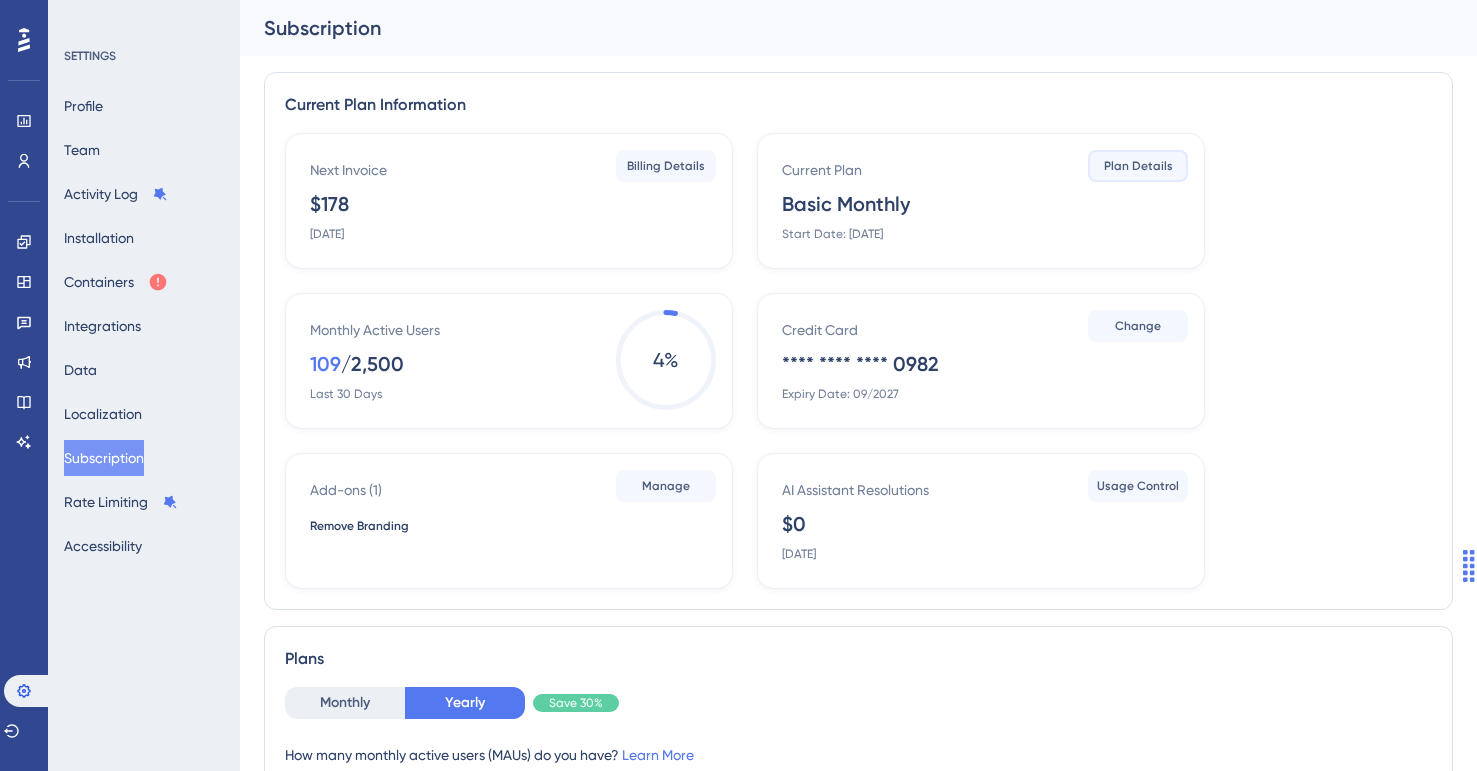 click on "Plan Details" at bounding box center [1138, 166] 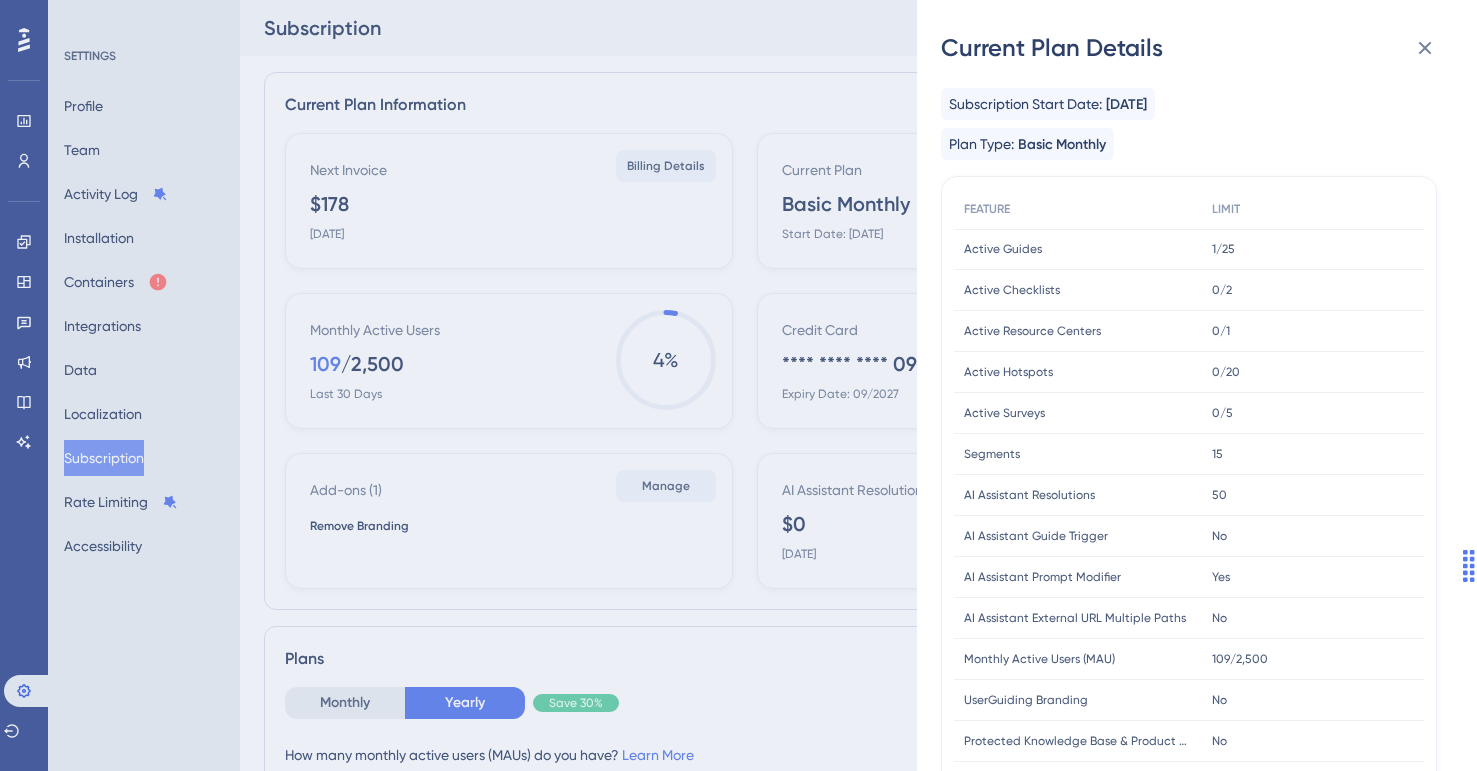 scroll, scrollTop: 2, scrollLeft: 0, axis: vertical 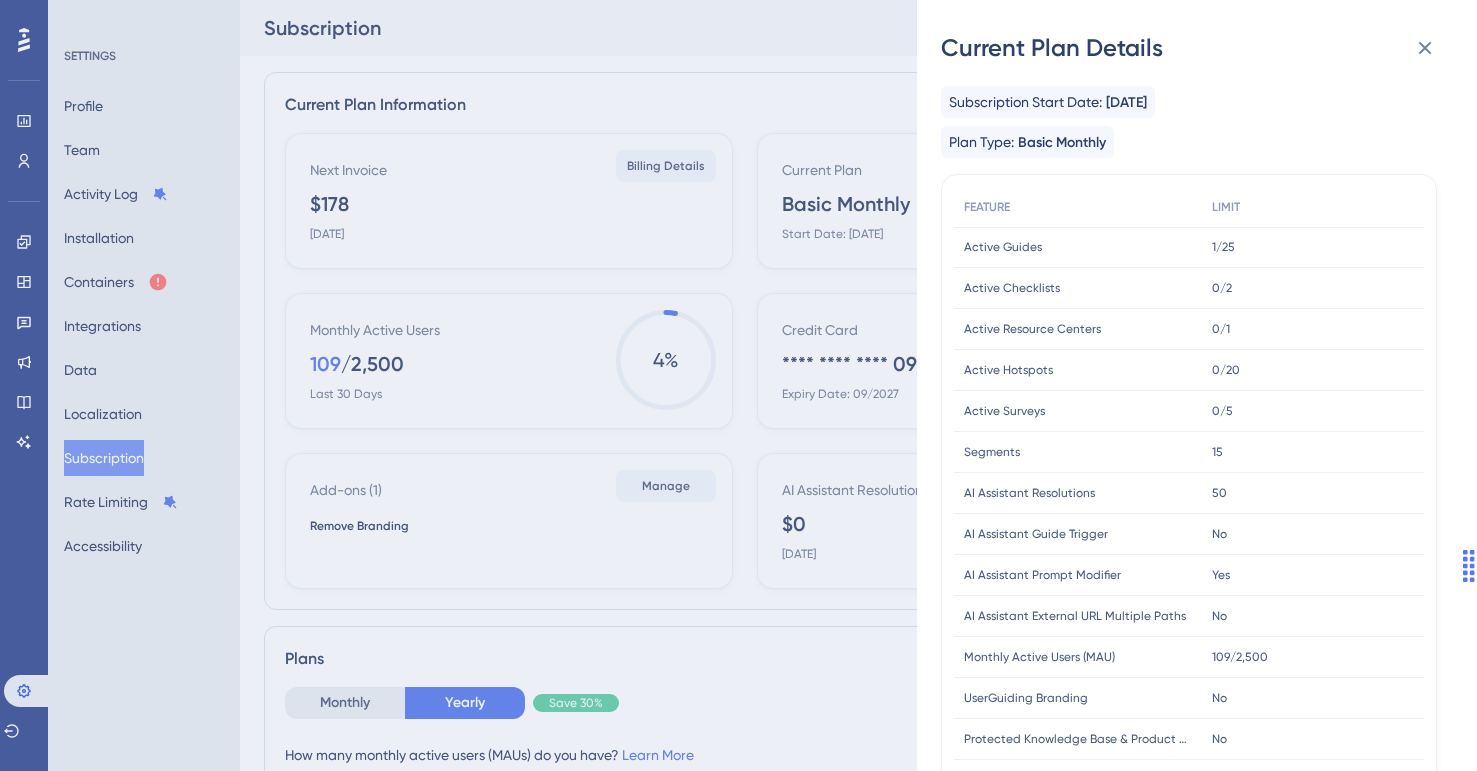 click on "Active Checklists Active Checklists" at bounding box center (1078, 288) 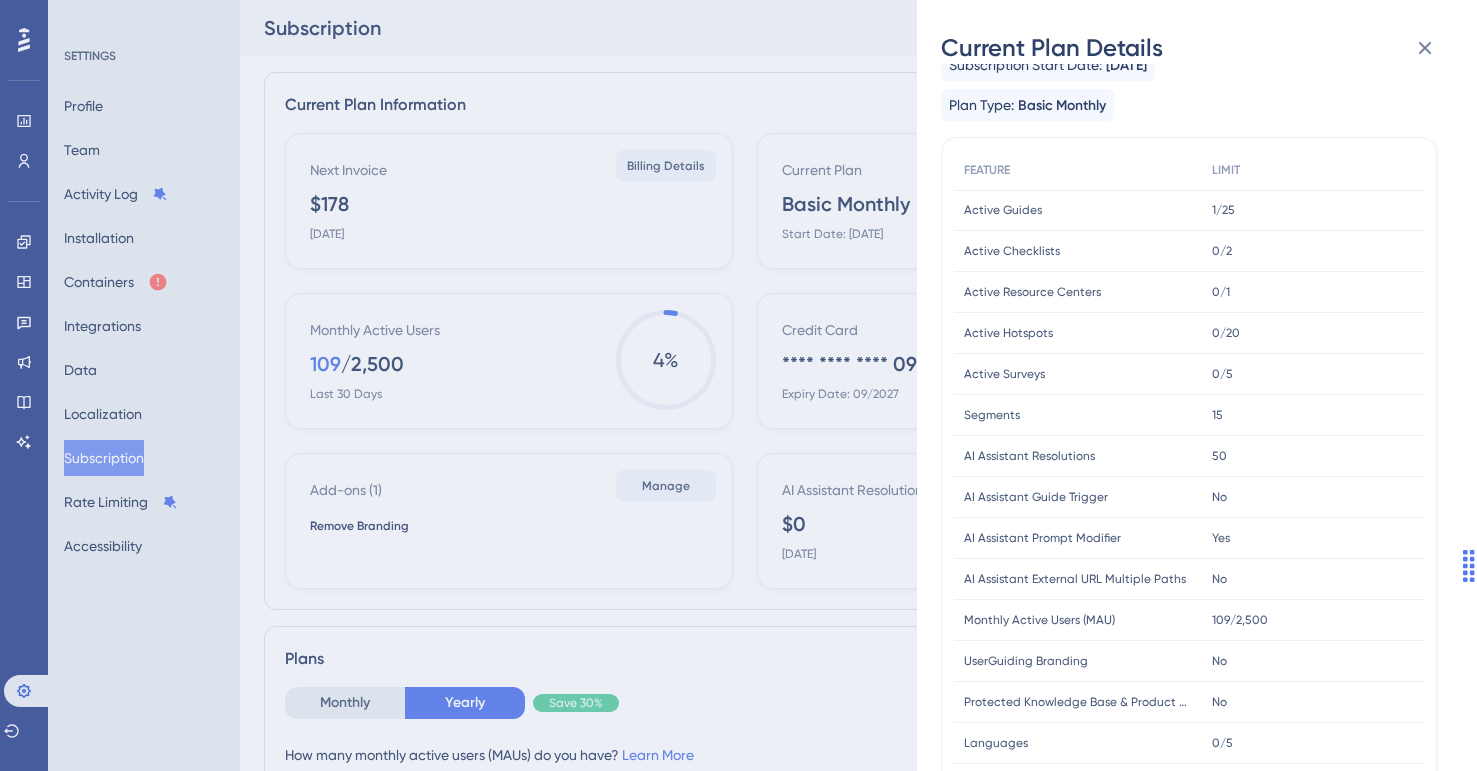 scroll, scrollTop: 0, scrollLeft: 0, axis: both 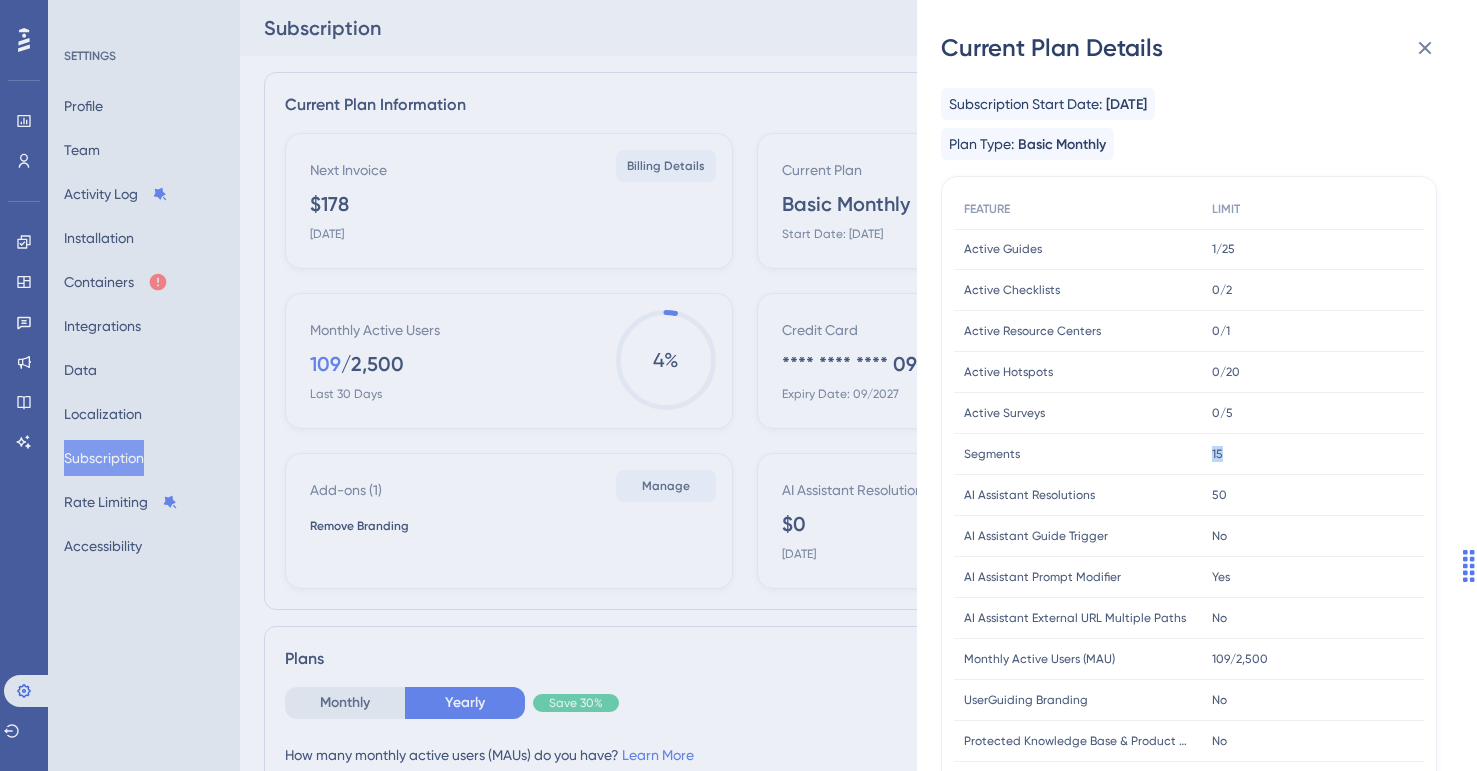 drag, startPoint x: 1232, startPoint y: 459, endPoint x: 1198, endPoint y: 459, distance: 34 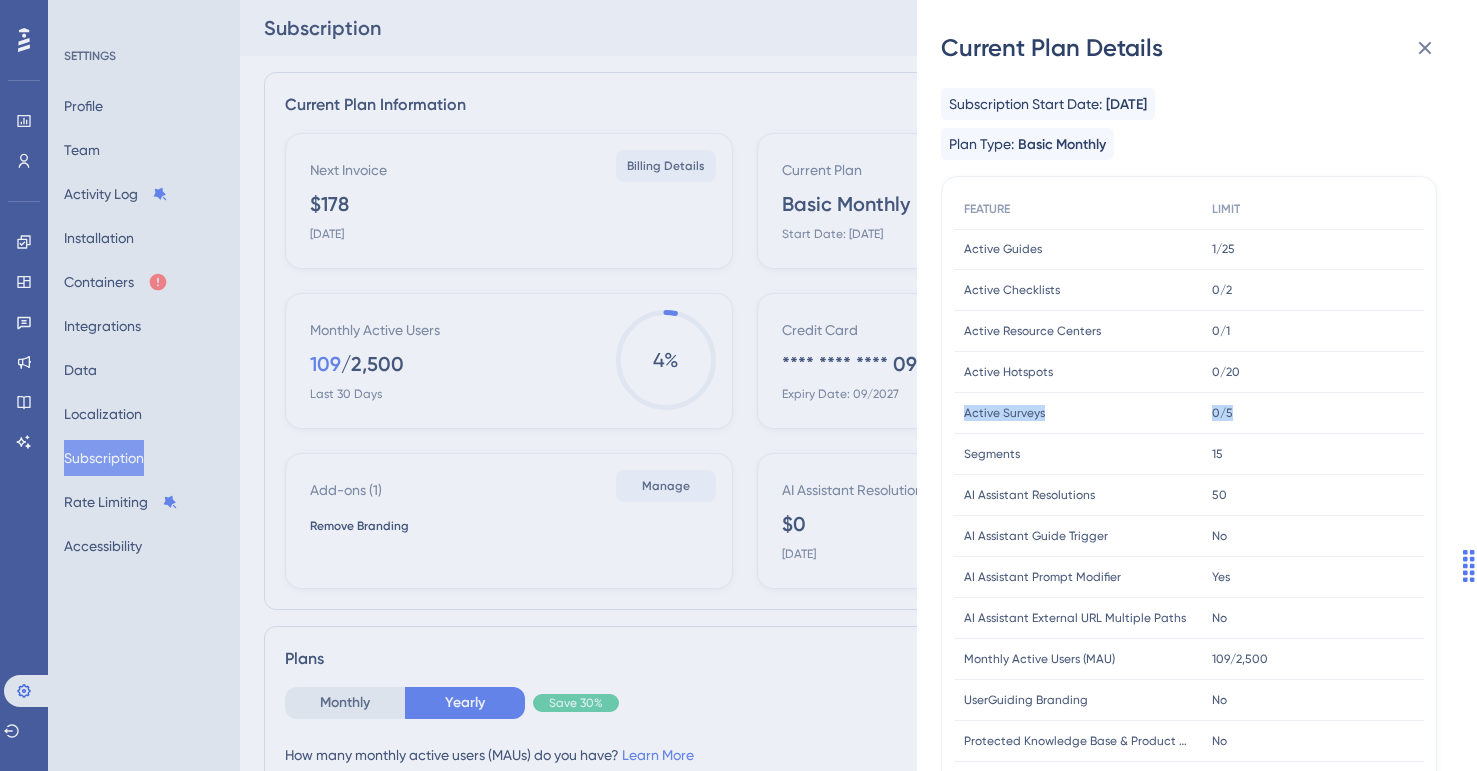 drag, startPoint x: 1253, startPoint y: 422, endPoint x: 1178, endPoint y: 390, distance: 81.5414 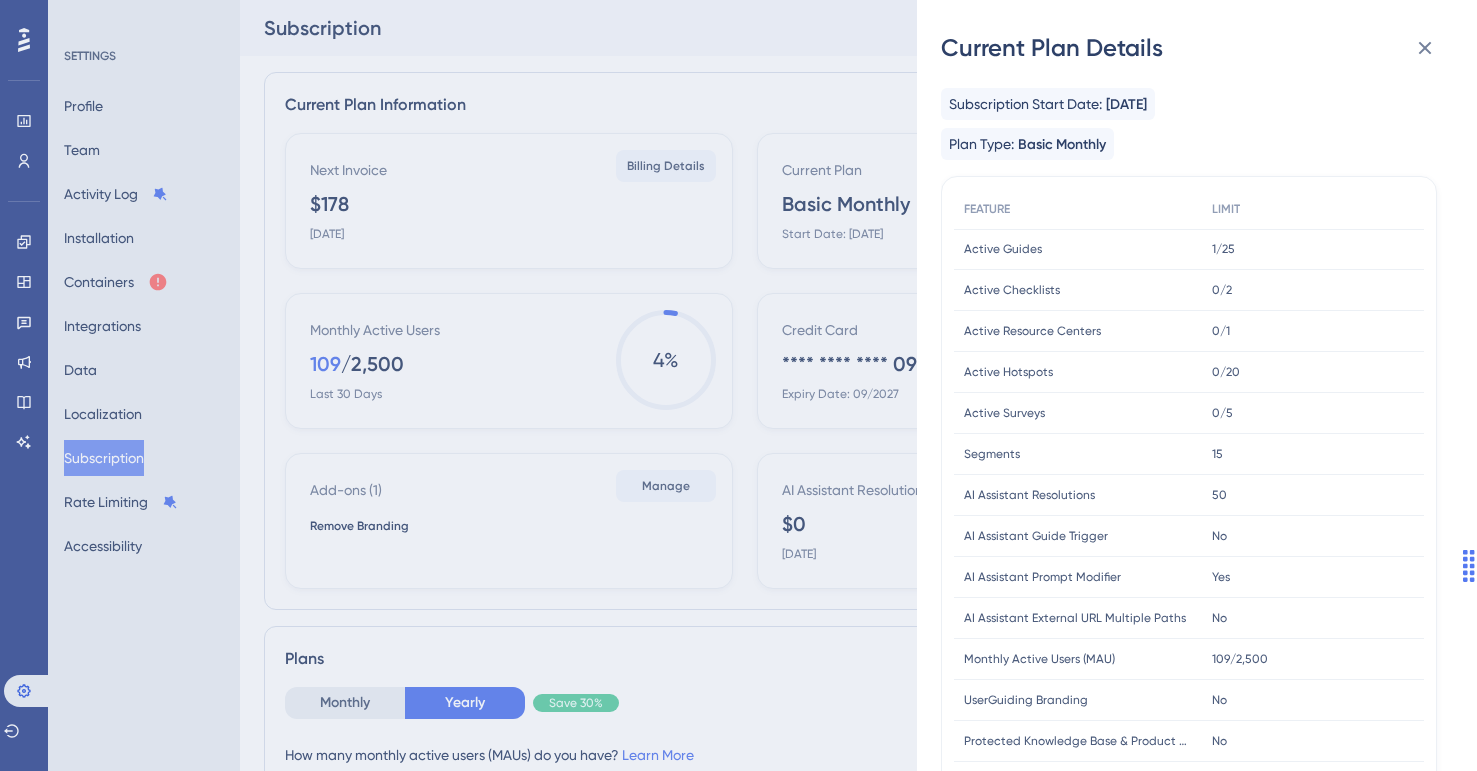 click on "Active Surveys Active Surveys" at bounding box center [1078, 413] 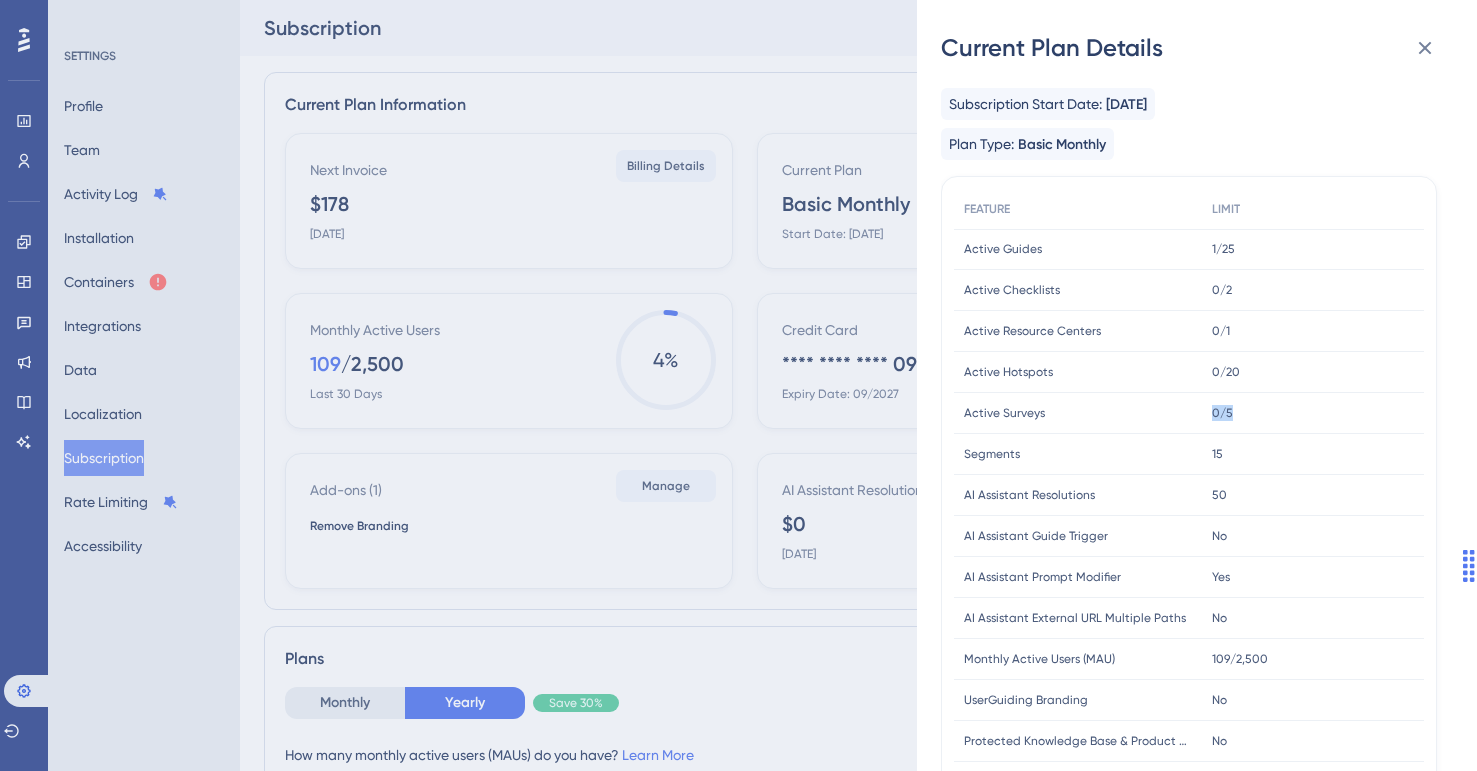 drag, startPoint x: 1244, startPoint y: 416, endPoint x: 1181, endPoint y: 416, distance: 63 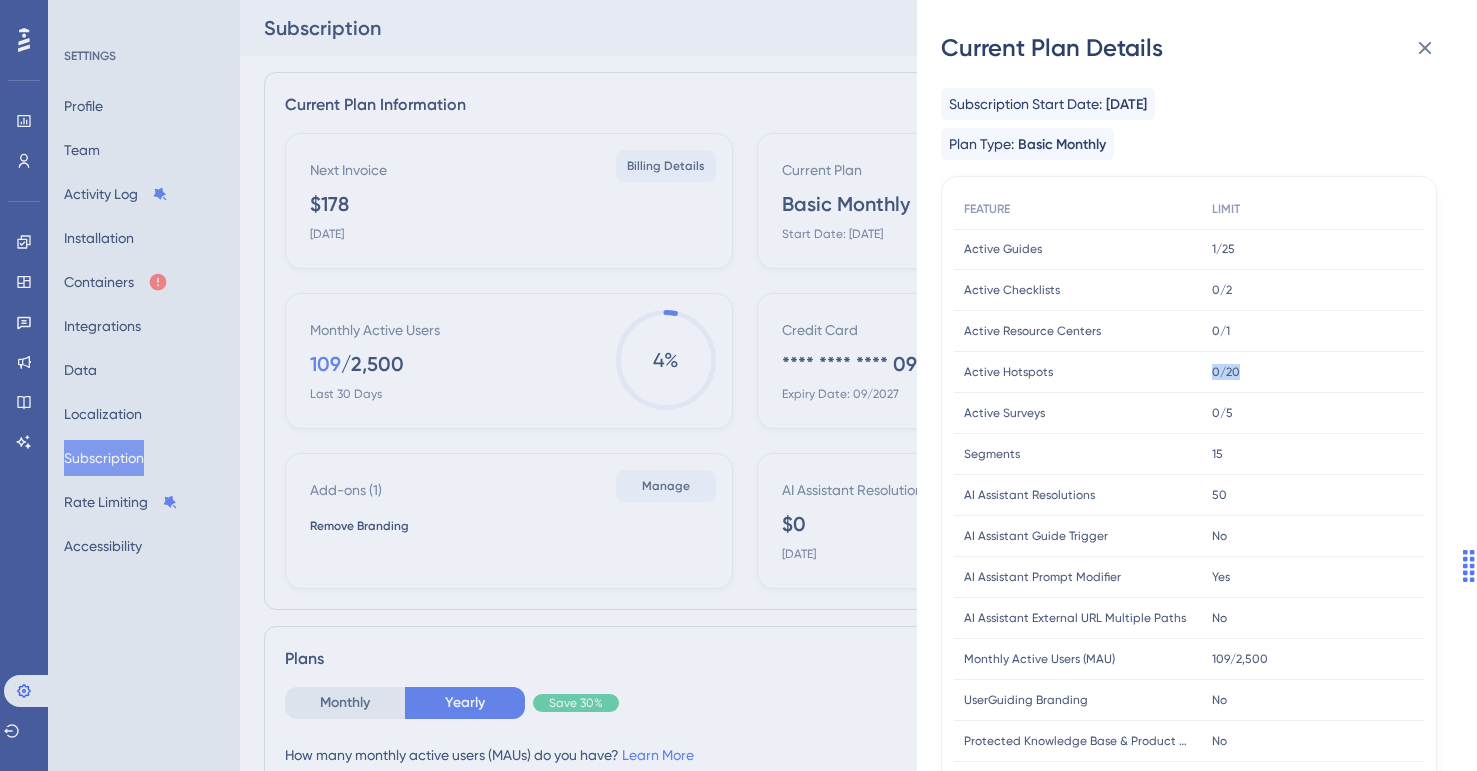 drag, startPoint x: 1245, startPoint y: 382, endPoint x: 1195, endPoint y: 374, distance: 50.635956 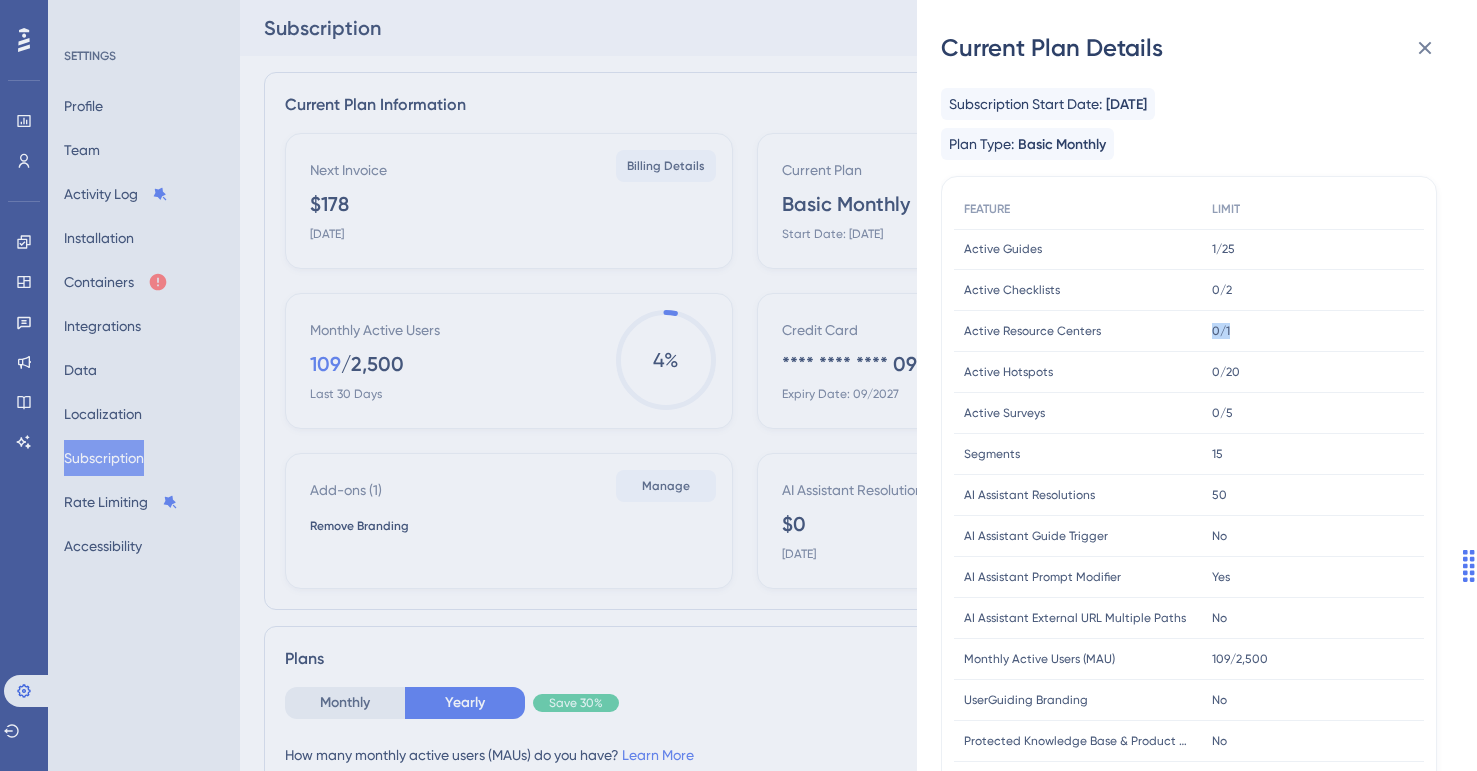 drag, startPoint x: 1250, startPoint y: 334, endPoint x: 1185, endPoint y: 335, distance: 65.00769 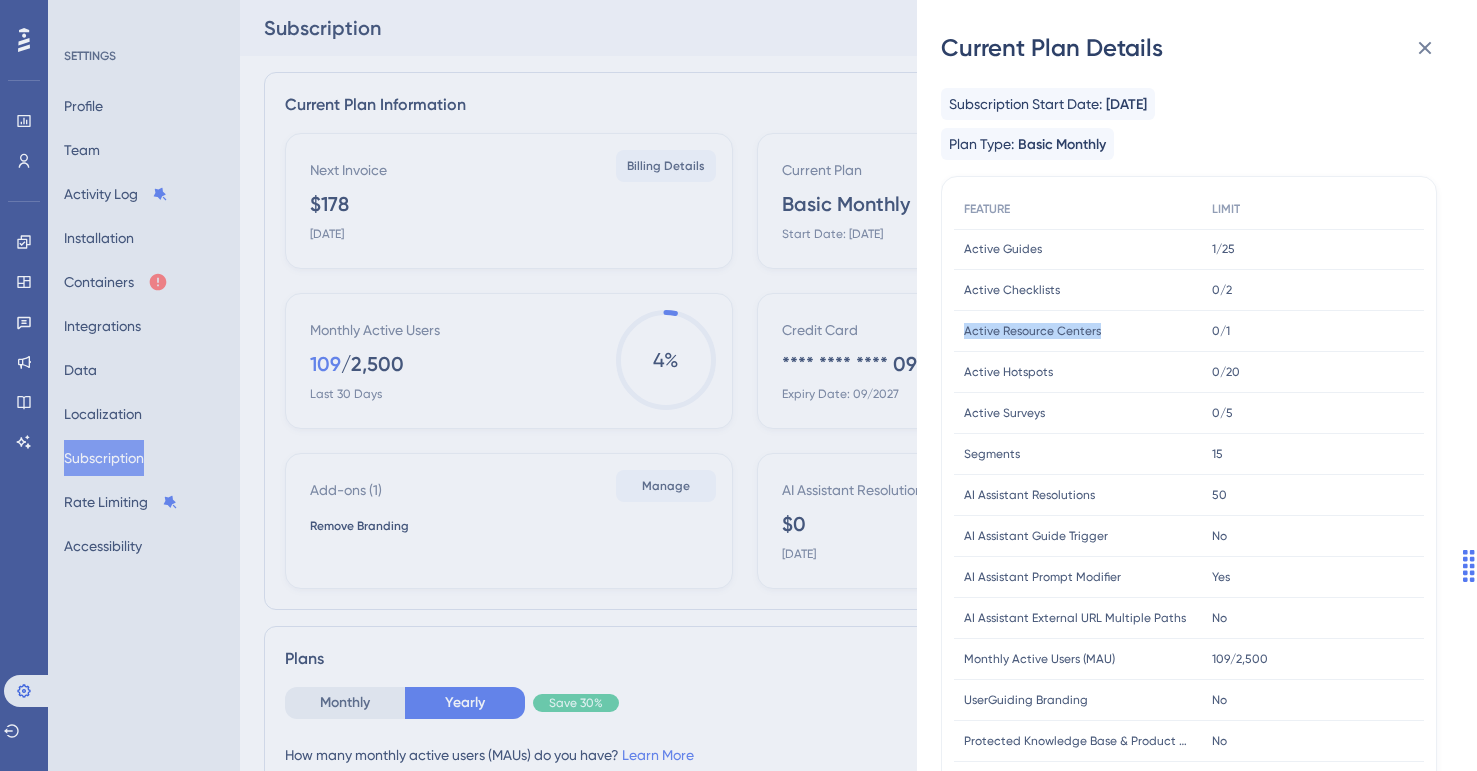 drag, startPoint x: 1238, startPoint y: 321, endPoint x: 1189, endPoint y: 321, distance: 49 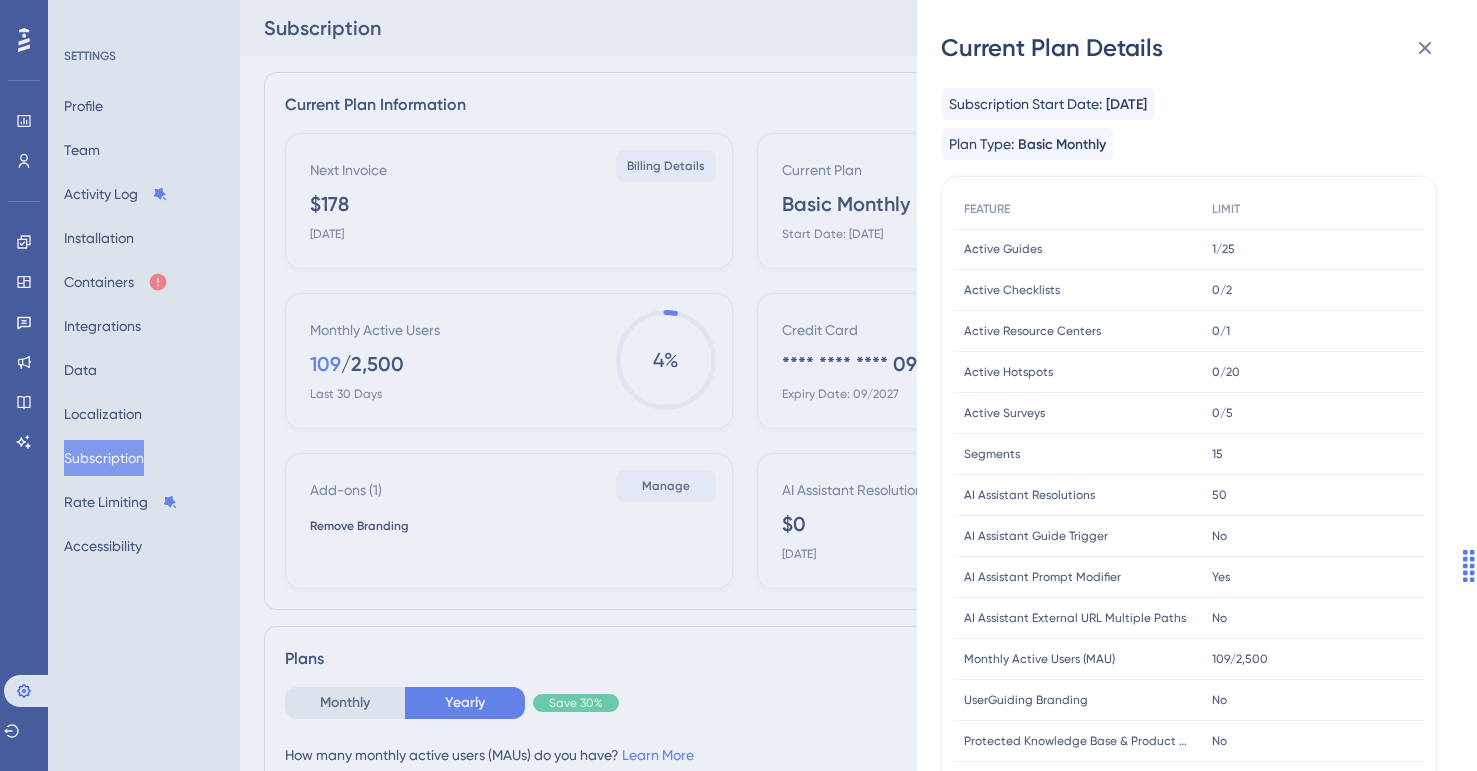 drag, startPoint x: 1259, startPoint y: 279, endPoint x: 1203, endPoint y: 281, distance: 56.0357 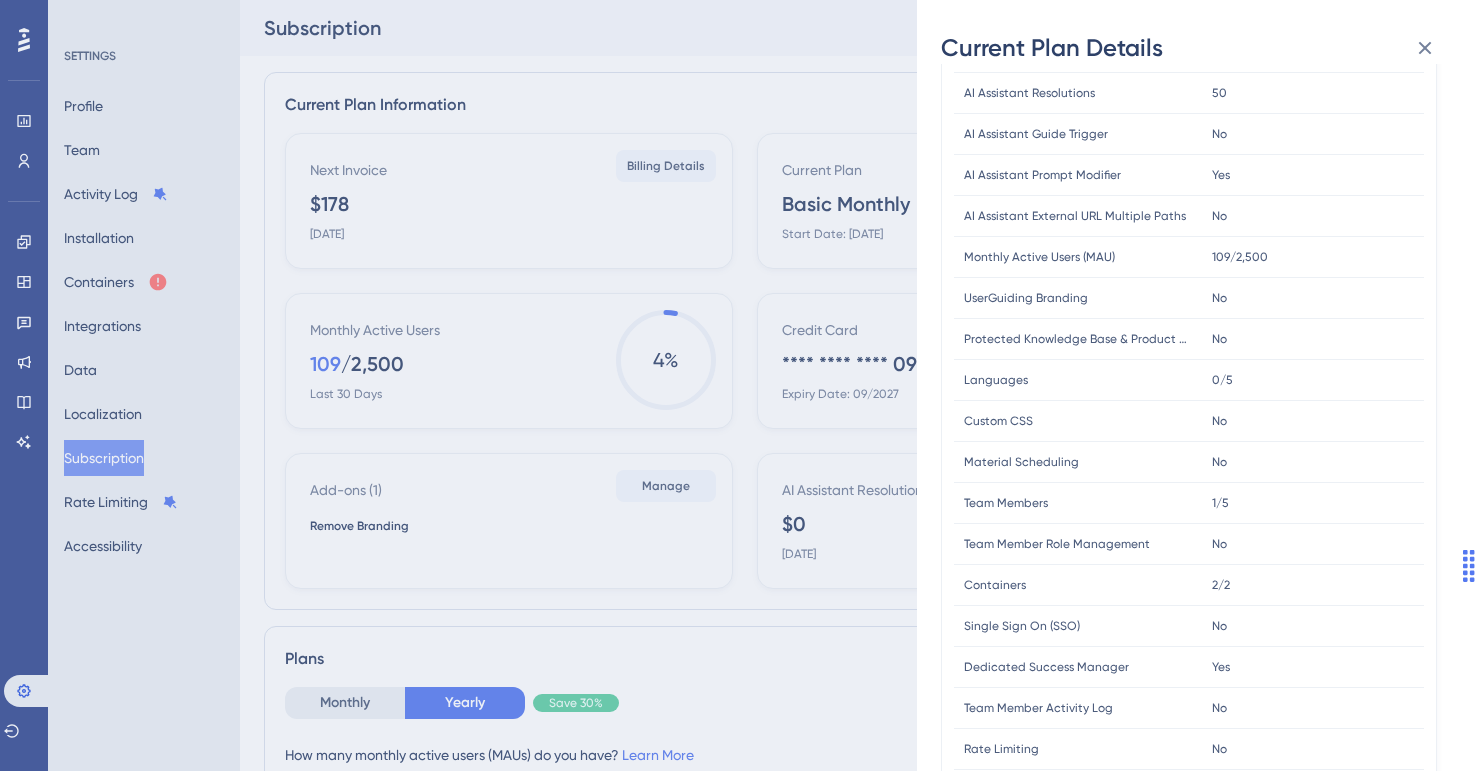 scroll, scrollTop: 418, scrollLeft: 0, axis: vertical 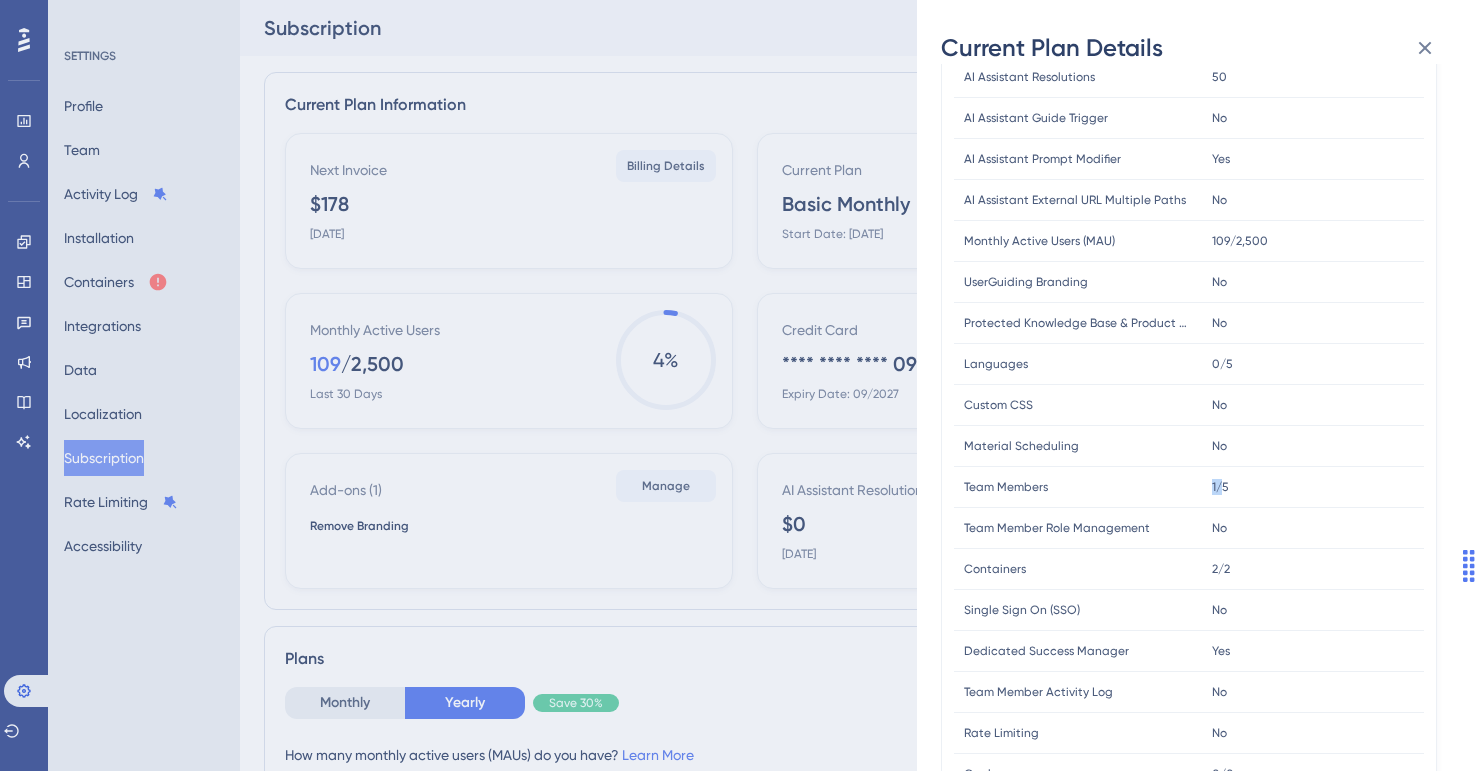 drag, startPoint x: 1222, startPoint y: 485, endPoint x: 1207, endPoint y: 485, distance: 15 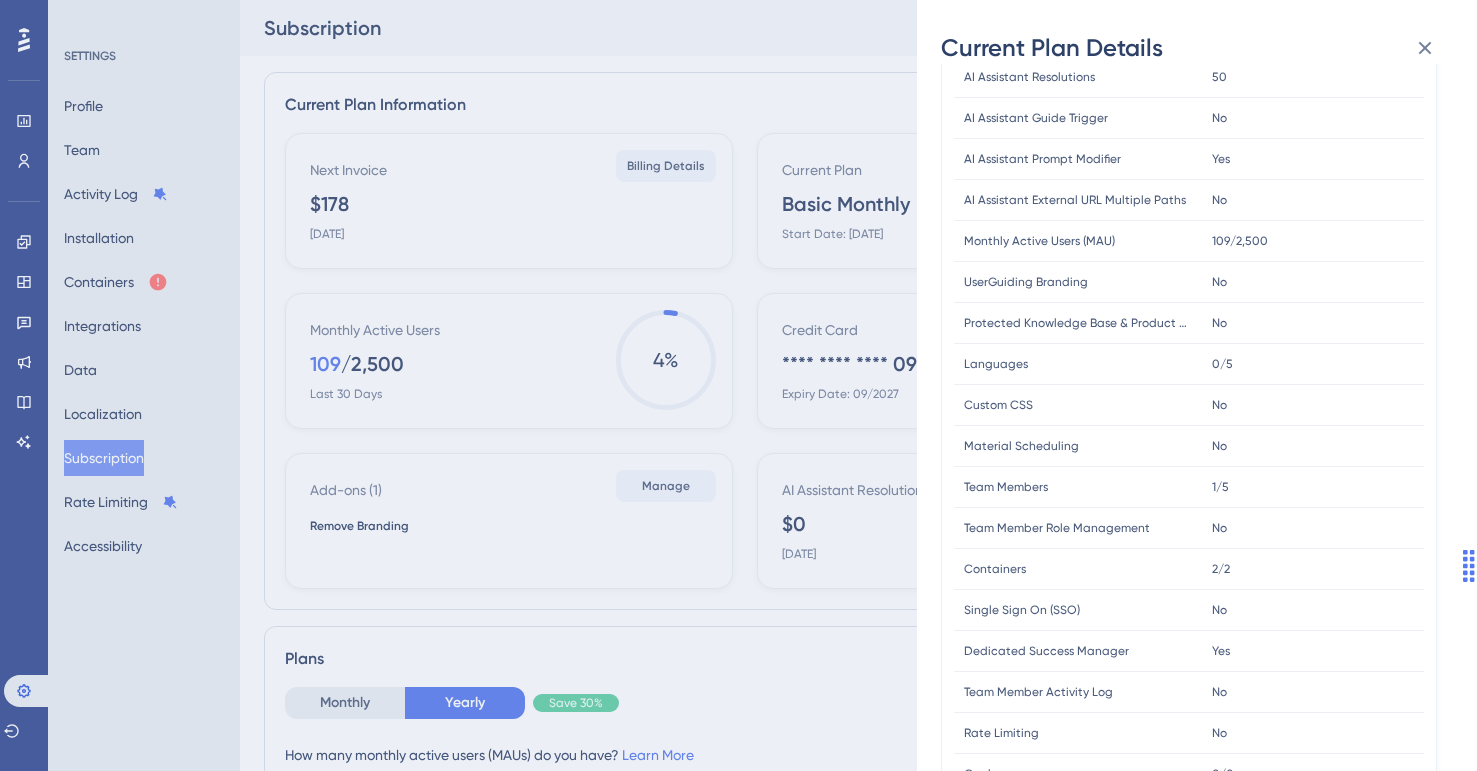 click on "Current Plan Details Subscription Start Date: [DATE] Plan Type: Basic Monthly FEATURE LIMIT Active Guides Active Guides 1/25 1/25 Active Checklists Active Checklists 0/2 0/2 Active Resource Centers Active Resource Centers 0/1 0/1 Active Hotspots Active Hotspots 0/20 0/20 Active Surveys Active Surveys 0/5 0/5 Segments Segments 15 15 AI Assistant Resolutions AI Assistant Resolutions 50 50 AI Assistant Guide Trigger AI Assistant Guide Trigger No No AI Assistant Prompt Modifier AI Assistant Prompt Modifier Yes Yes AI Assistant External URL Multiple Paths AI Assistant External URL Multiple Paths No No Monthly Active Users (MAU) Monthly Active Users (MAU) 109/2,500 109/2,500 UserGuiding Branding UserGuiding Branding No No Protected Knowledge Base & Product Updates Protected Knowledge Base & Product Updates No No Languages Languages 0/5 0/5 Custom CSS Custom CSS No No Material Scheduling Material Scheduling No No Team Members Team Members 1/5 1/5 Team Member Role Management Team Member Role Management No No" at bounding box center [738, 385] 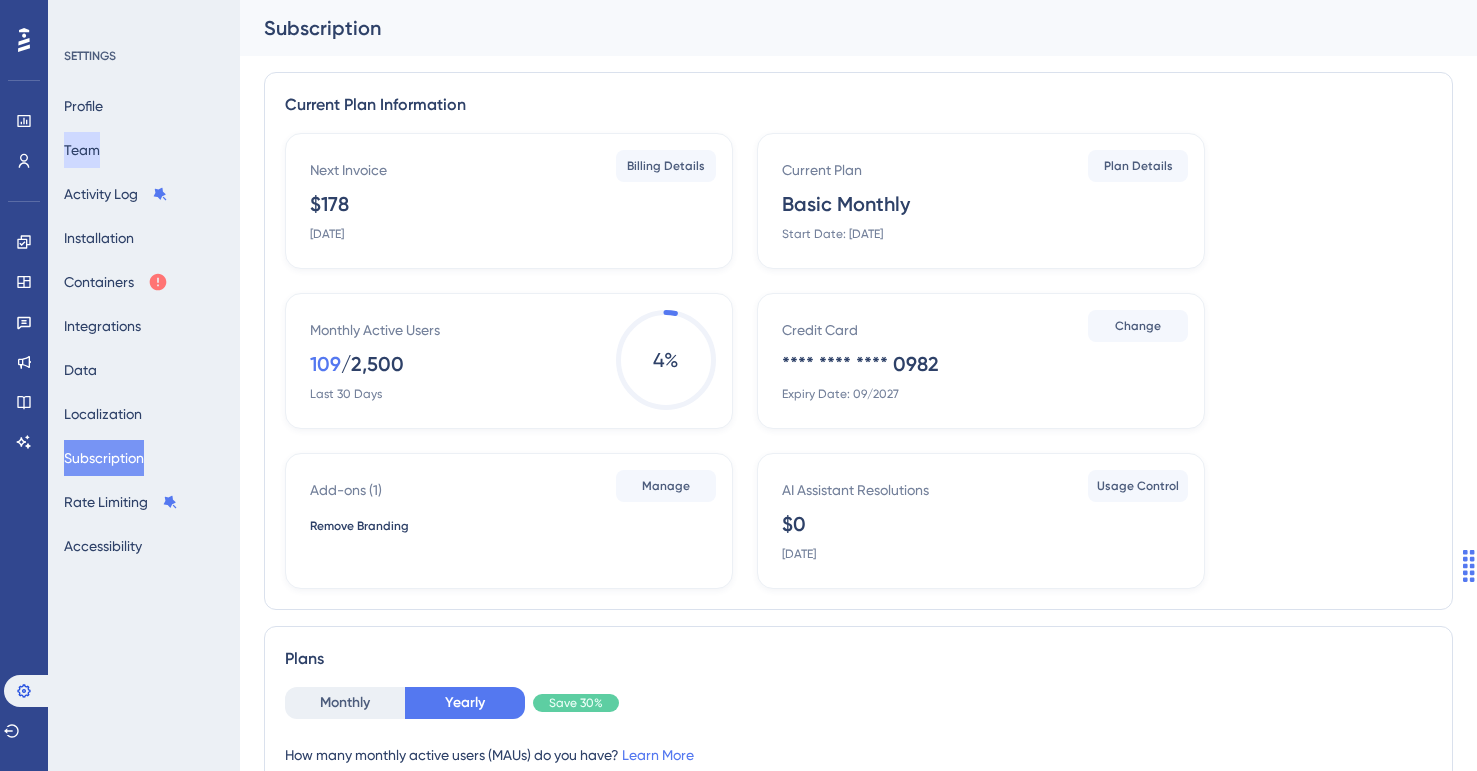 click on "Team" at bounding box center [82, 150] 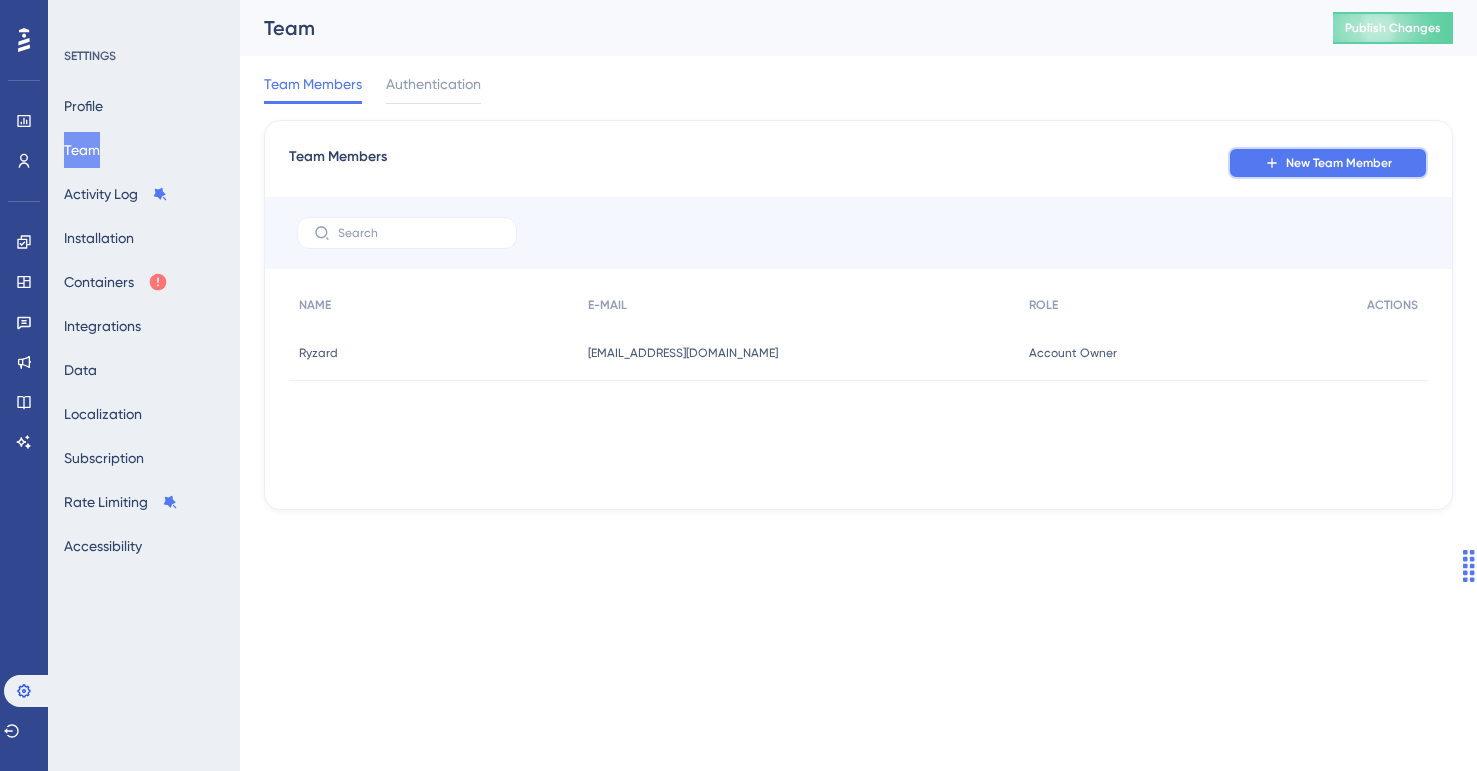 click on "New Team Member" at bounding box center (1328, 163) 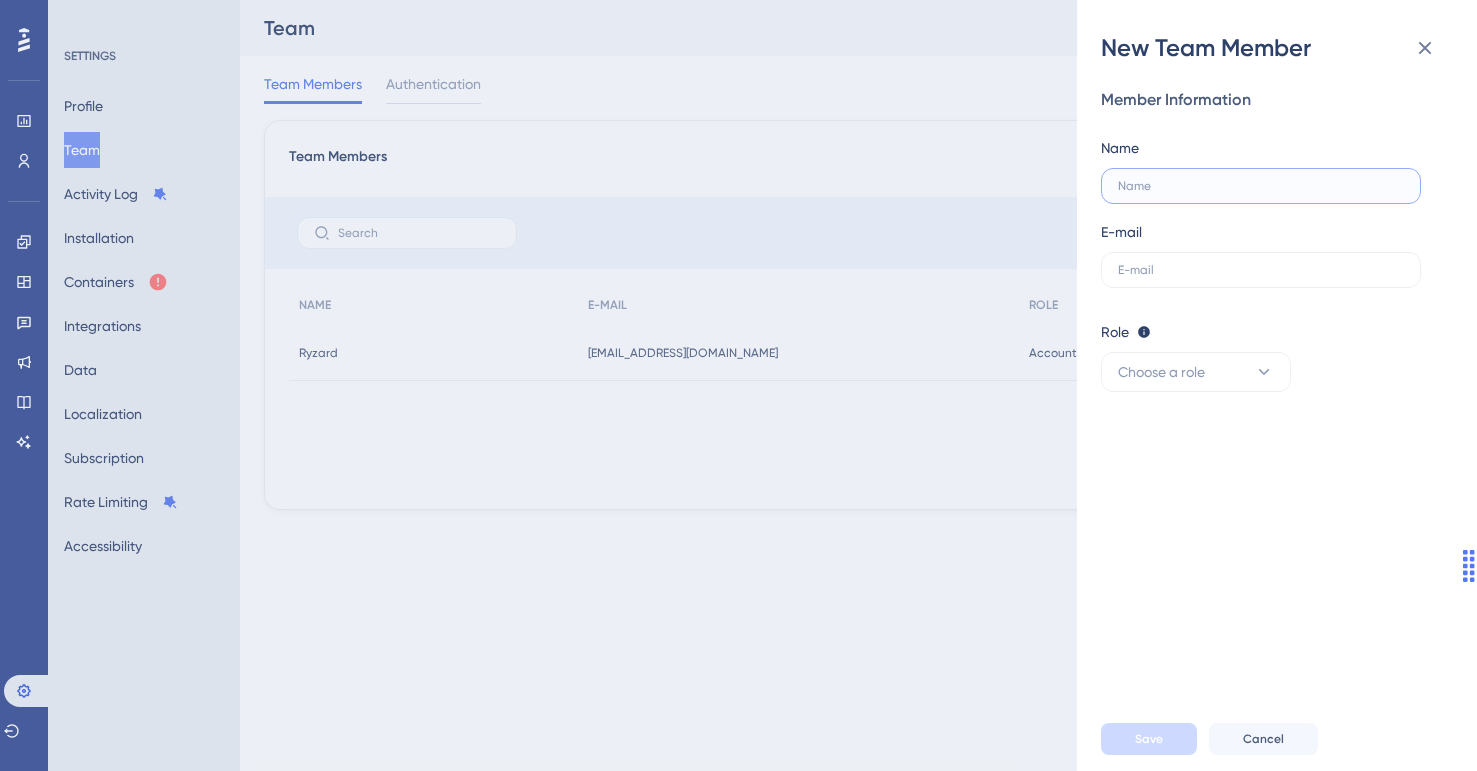 click at bounding box center (1261, 186) 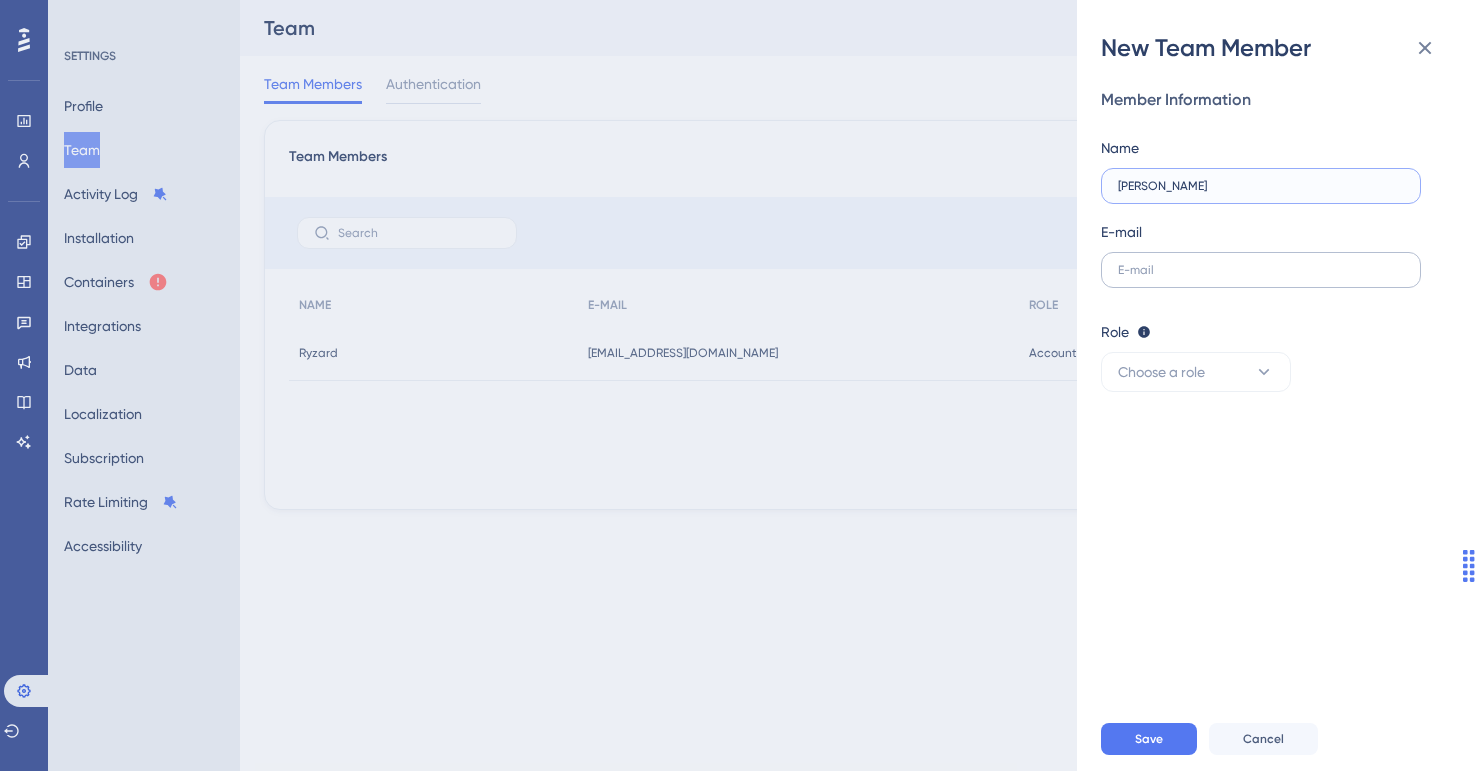 type on "[PERSON_NAME]" 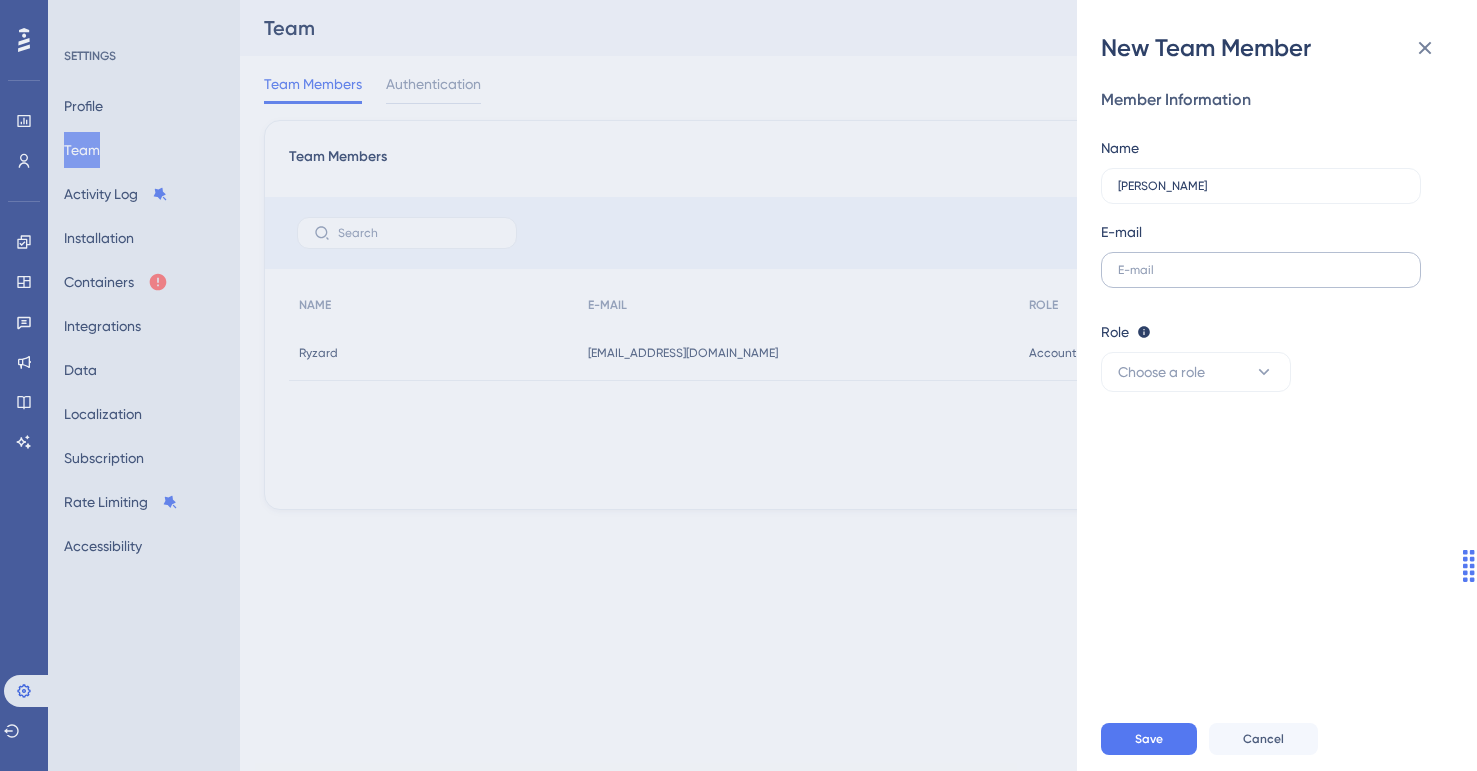 click at bounding box center [1261, 270] 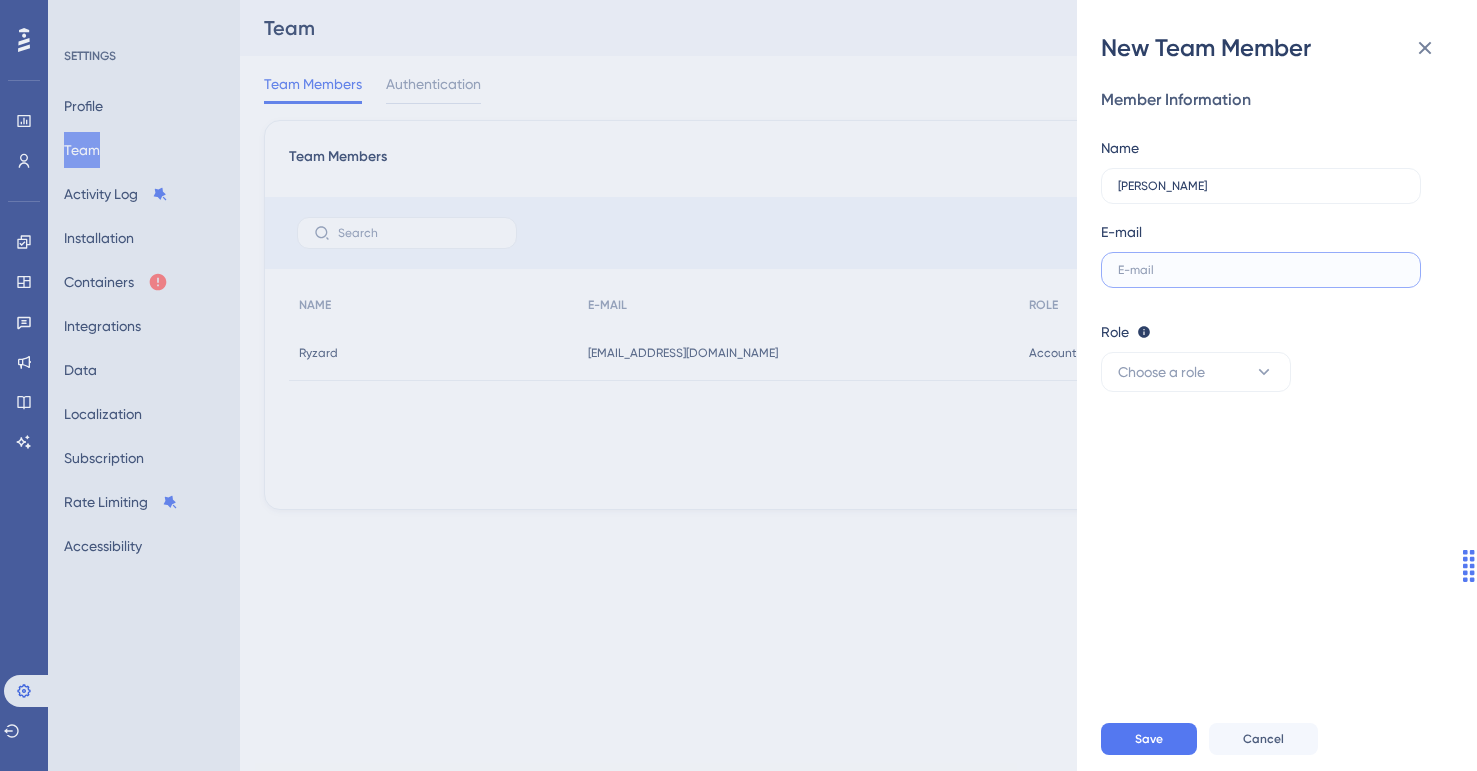 click at bounding box center [1261, 270] 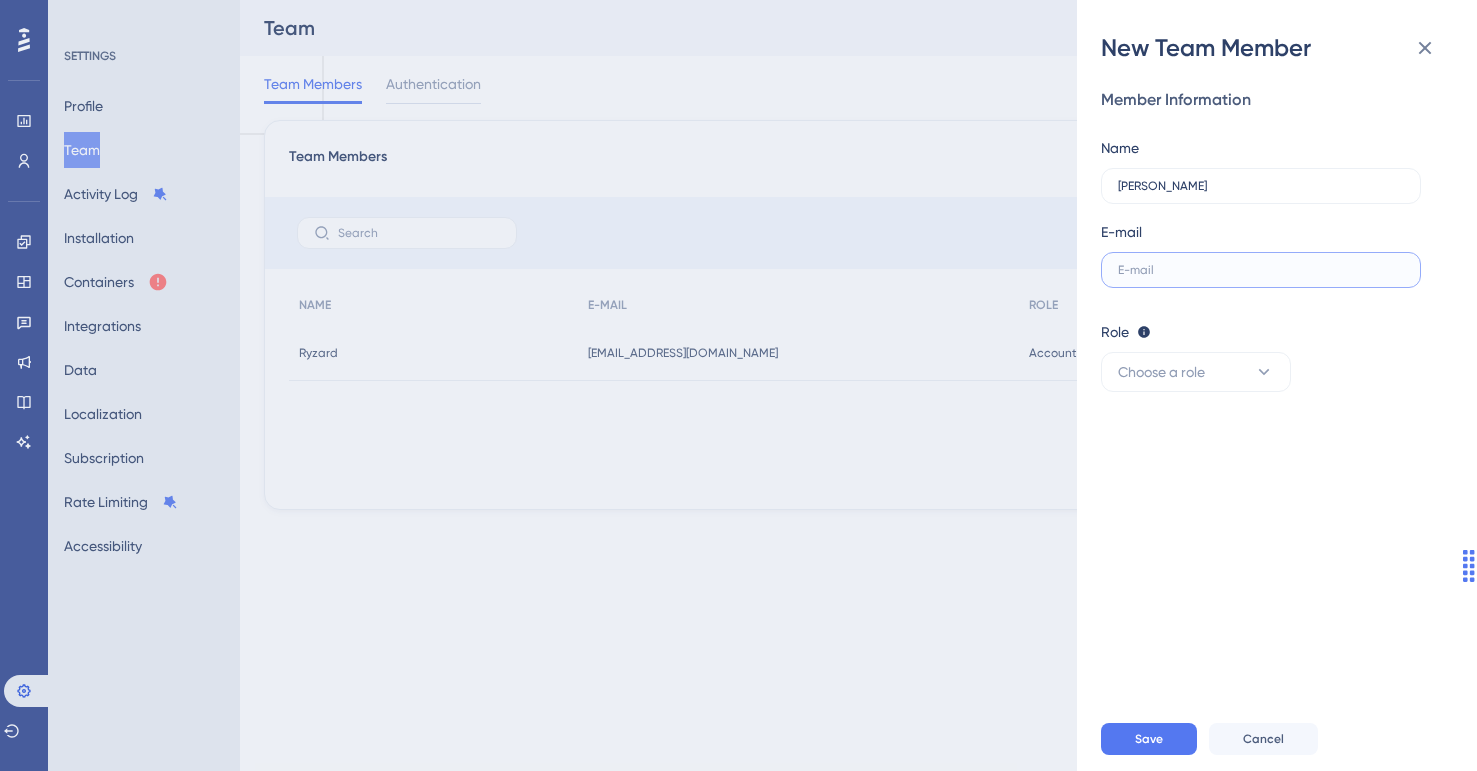 paste on "[PERSON_NAME][EMAIL_ADDRESS][PERSON_NAME][DOMAIN_NAME]" 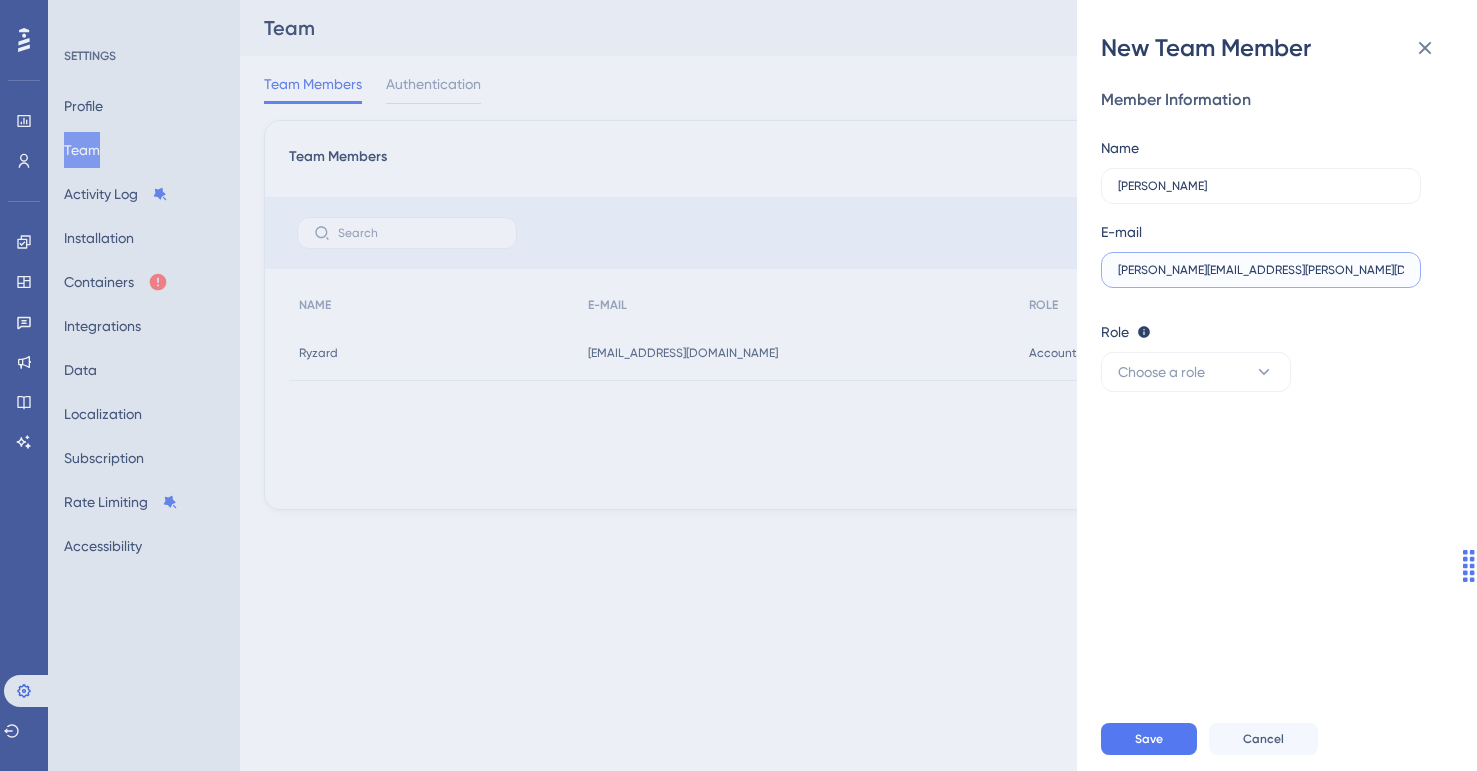 type on "[PERSON_NAME][EMAIL_ADDRESS][PERSON_NAME][DOMAIN_NAME]" 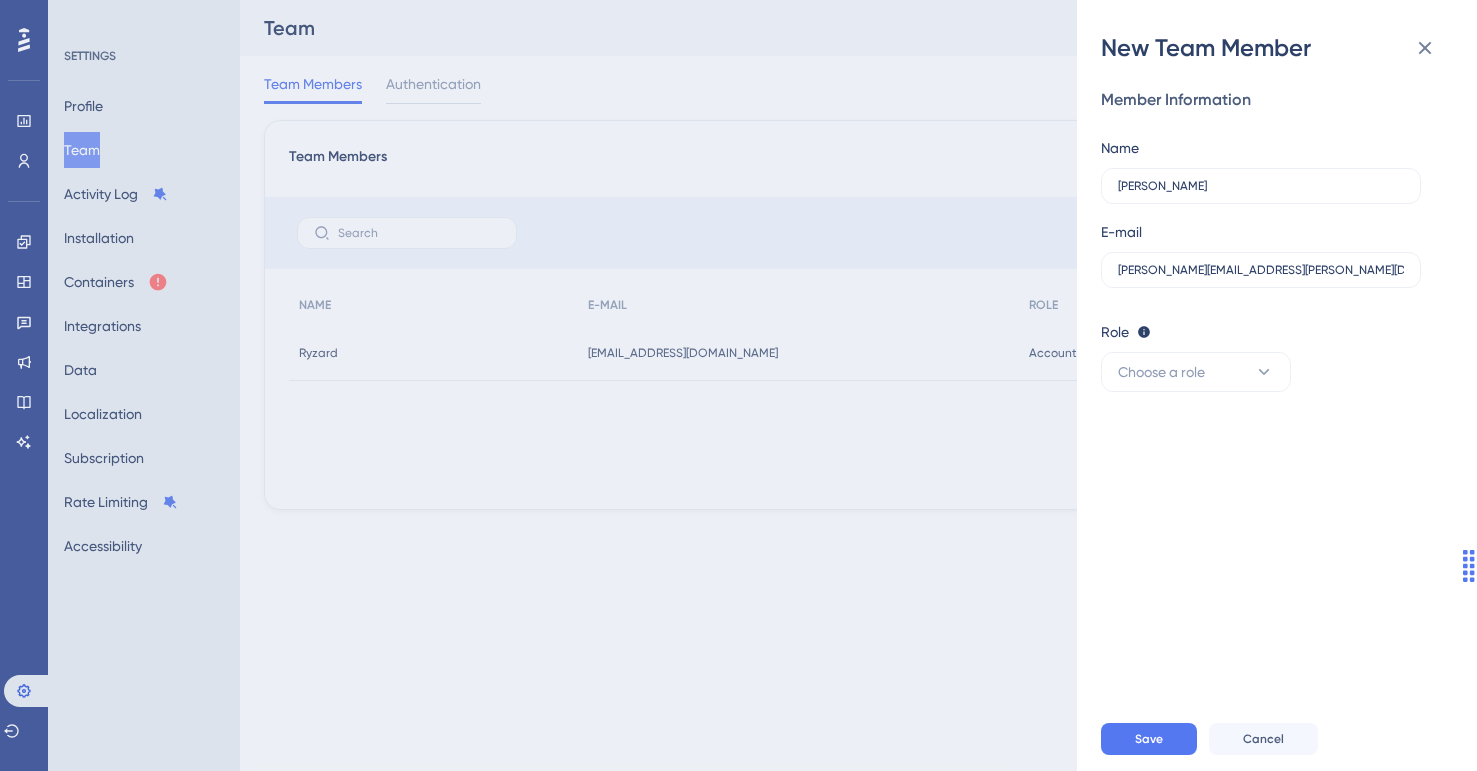 click on "Member Information Name [PERSON_NAME] E-mail [PERSON_NAME][EMAIL_ADDRESS][PERSON_NAME][DOMAIN_NAME] Role Editor: Create & edit materials
Publisher: Editor + Publish changes
Admin: Publisher + Manage users & subscription Choose a role" at bounding box center (1285, 385) 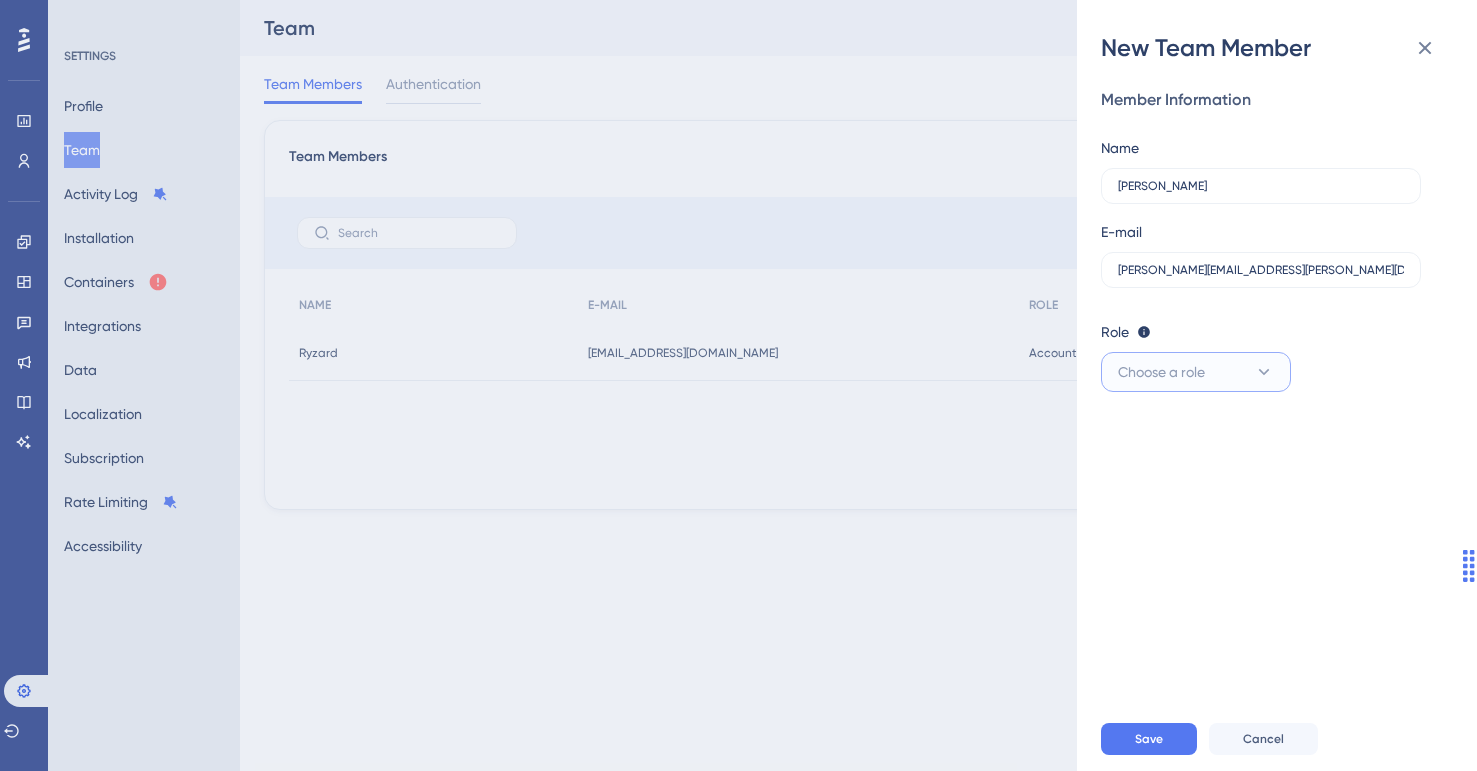 click on "Choose a role" at bounding box center [1161, 372] 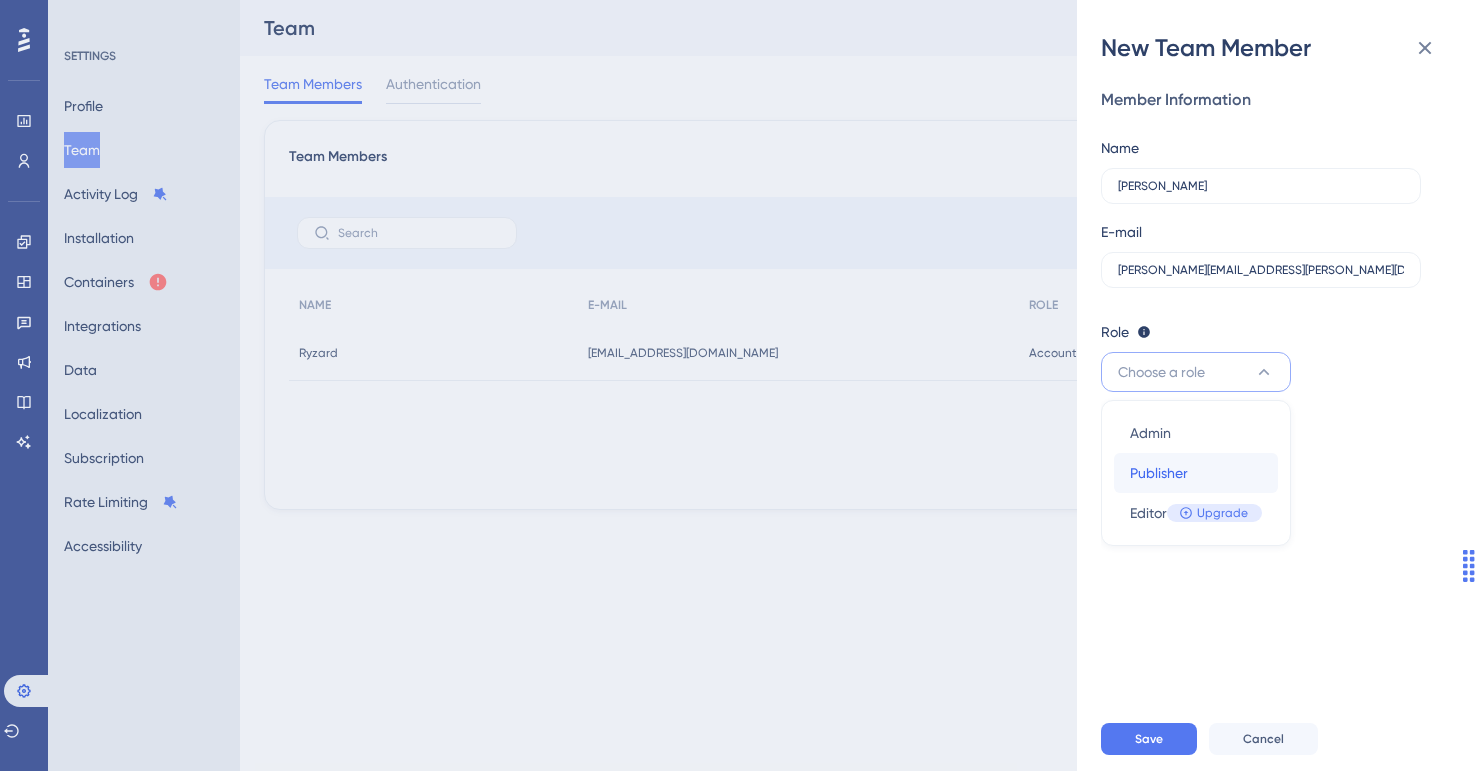 click on "Publisher Publisher" at bounding box center [1196, 473] 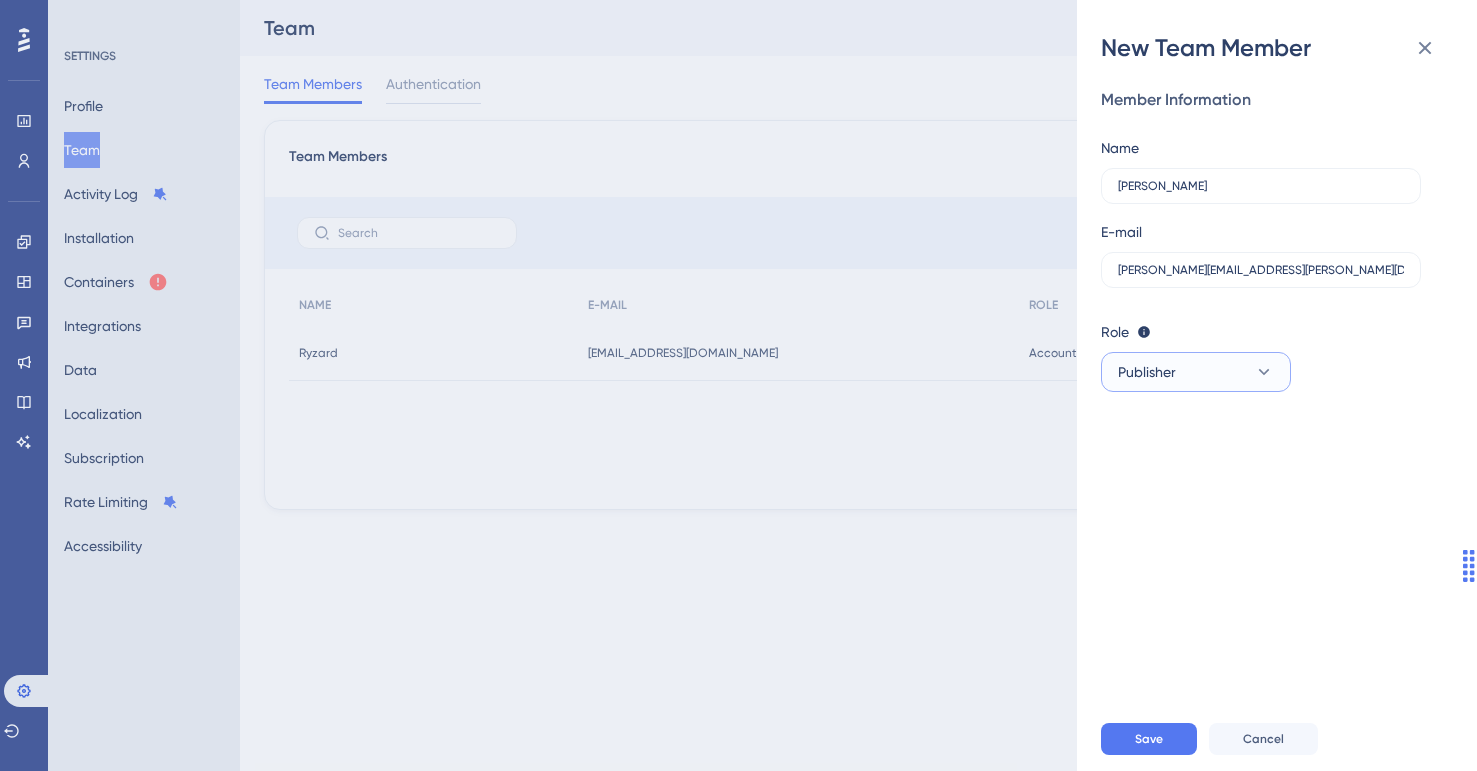 click on "Publisher" at bounding box center (1147, 372) 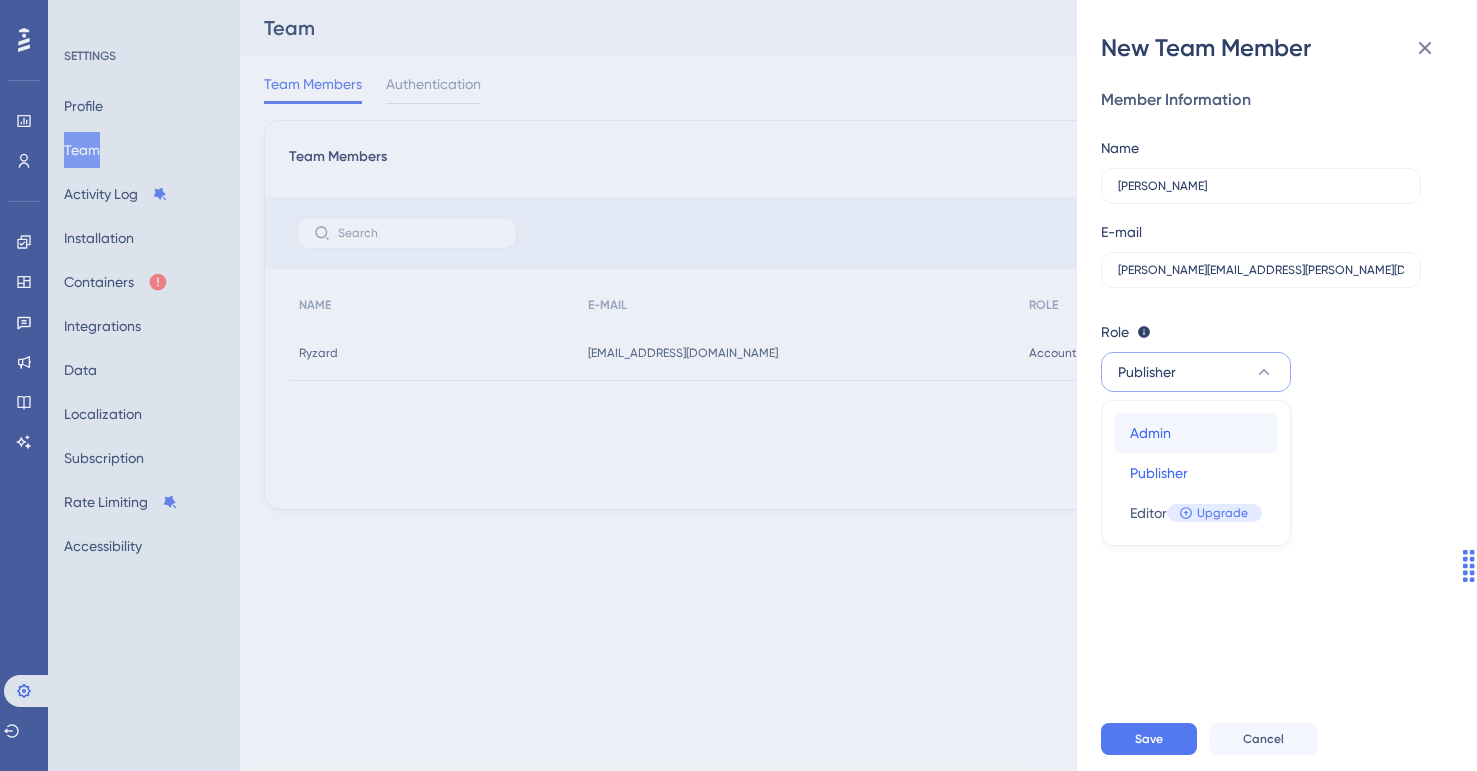 click on "Admin Admin" at bounding box center [1196, 433] 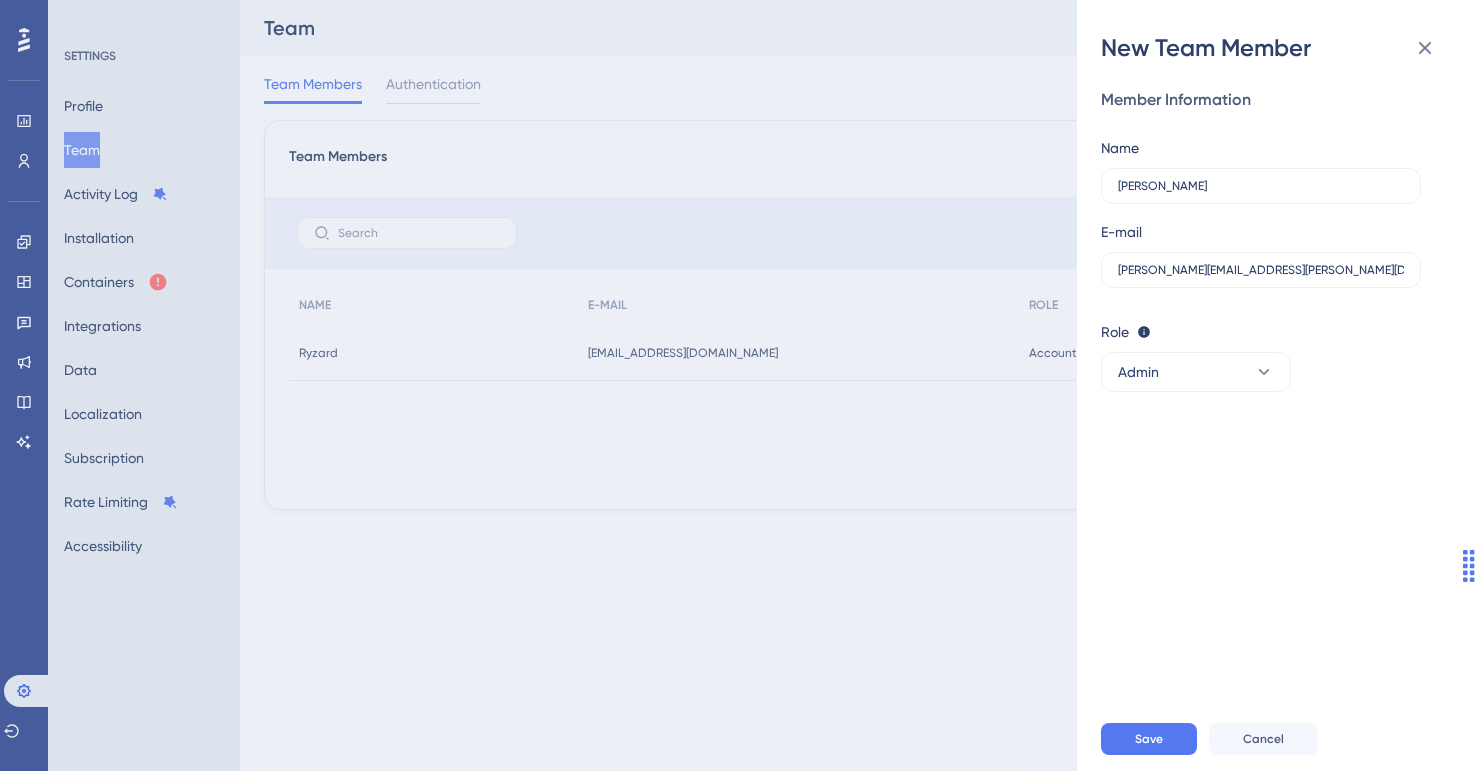 click on "Member Information Name [PERSON_NAME] E-mail [PERSON_NAME][EMAIL_ADDRESS][PERSON_NAME][DOMAIN_NAME] Role Editor: Create & edit materials
Publisher: Editor + Publish changes
Admin: Publisher + Manage users & subscription Admin" at bounding box center [1285, 385] 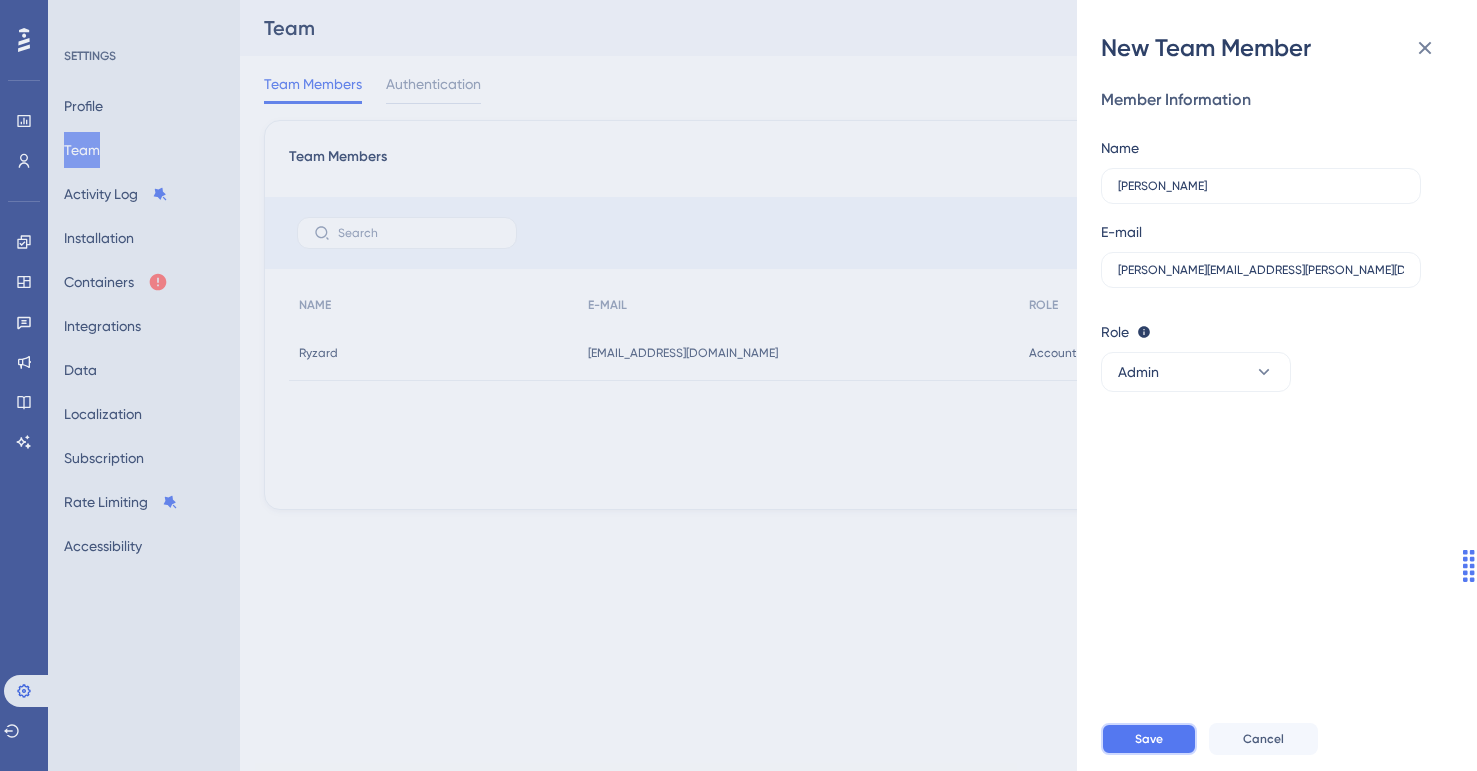 click on "Save" at bounding box center [1149, 739] 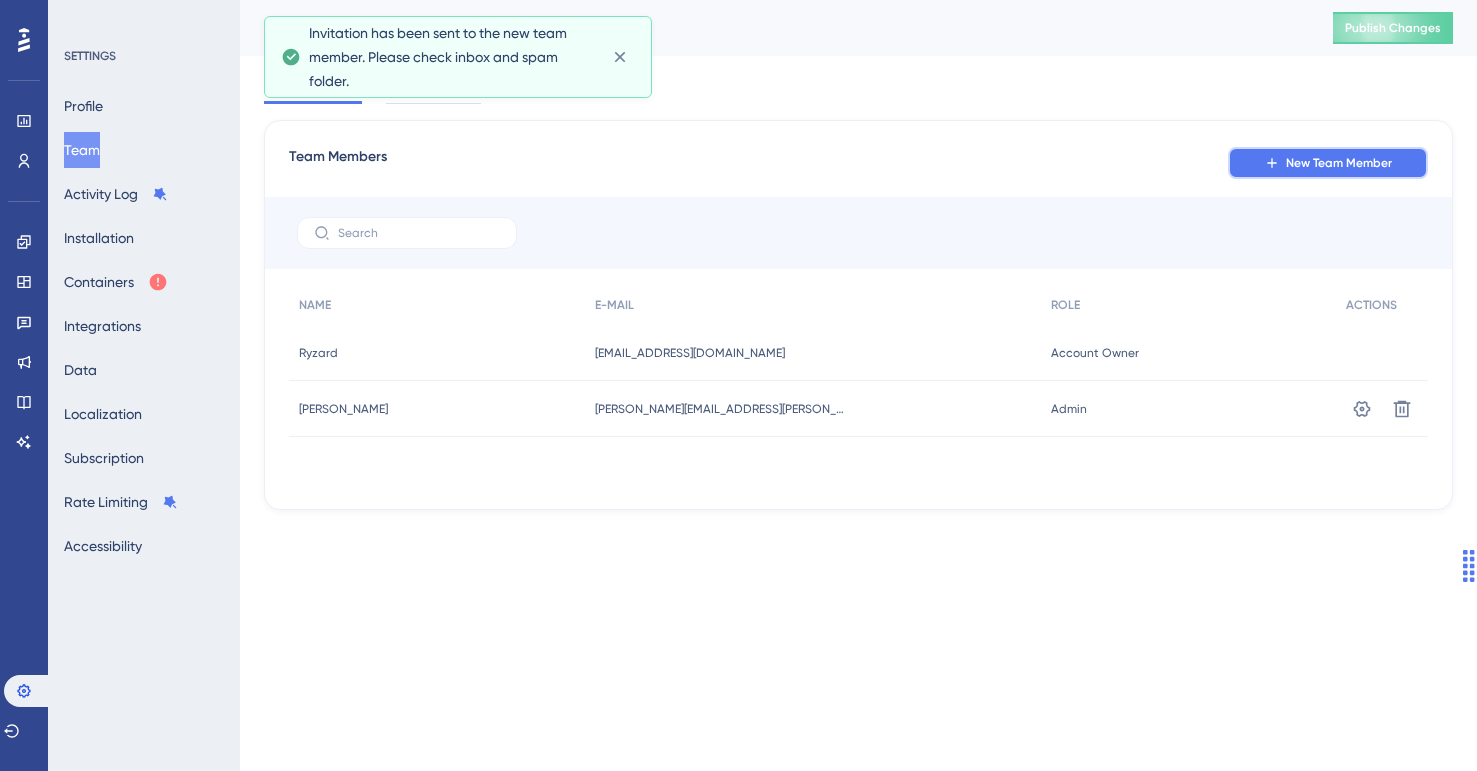 click on "New Team Member" at bounding box center [1328, 163] 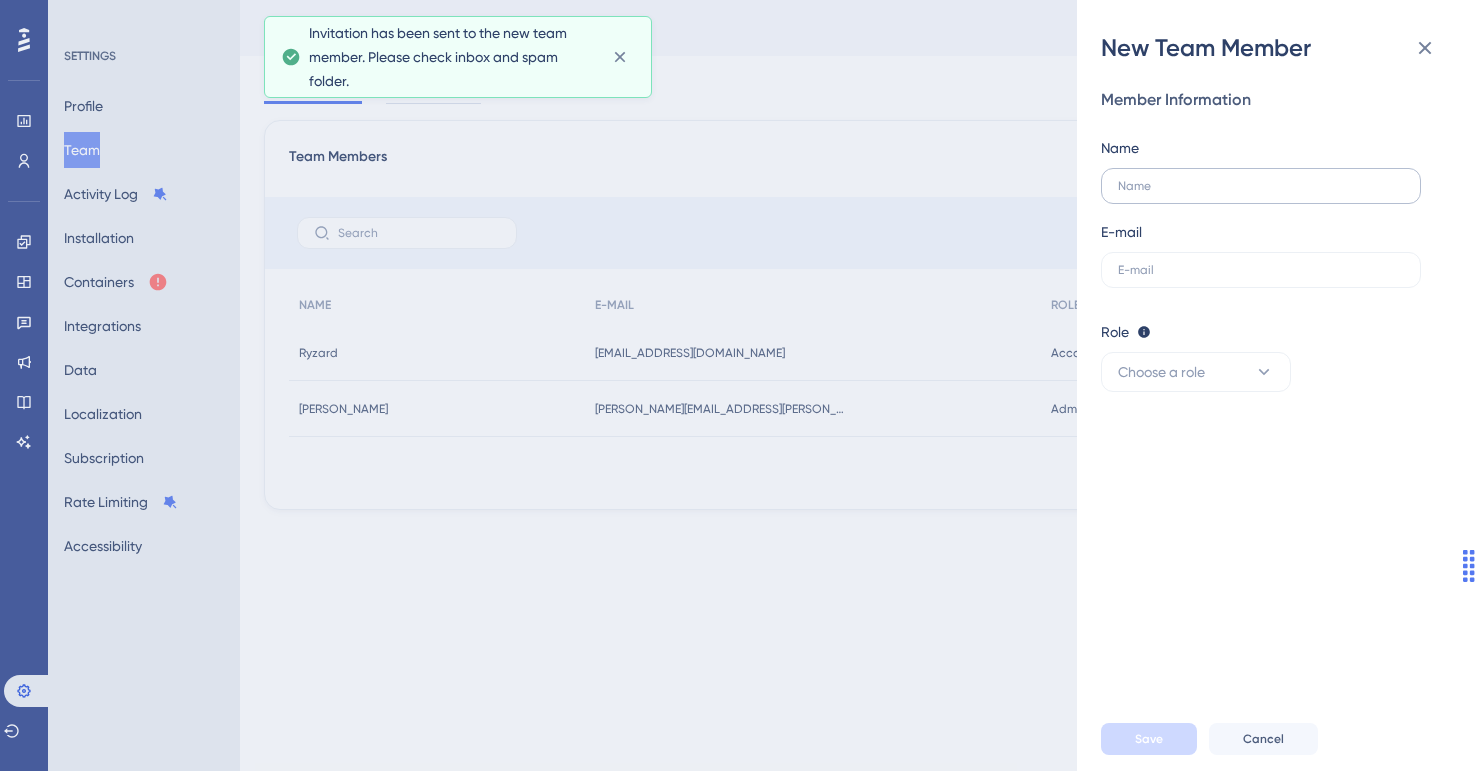 click at bounding box center (1261, 186) 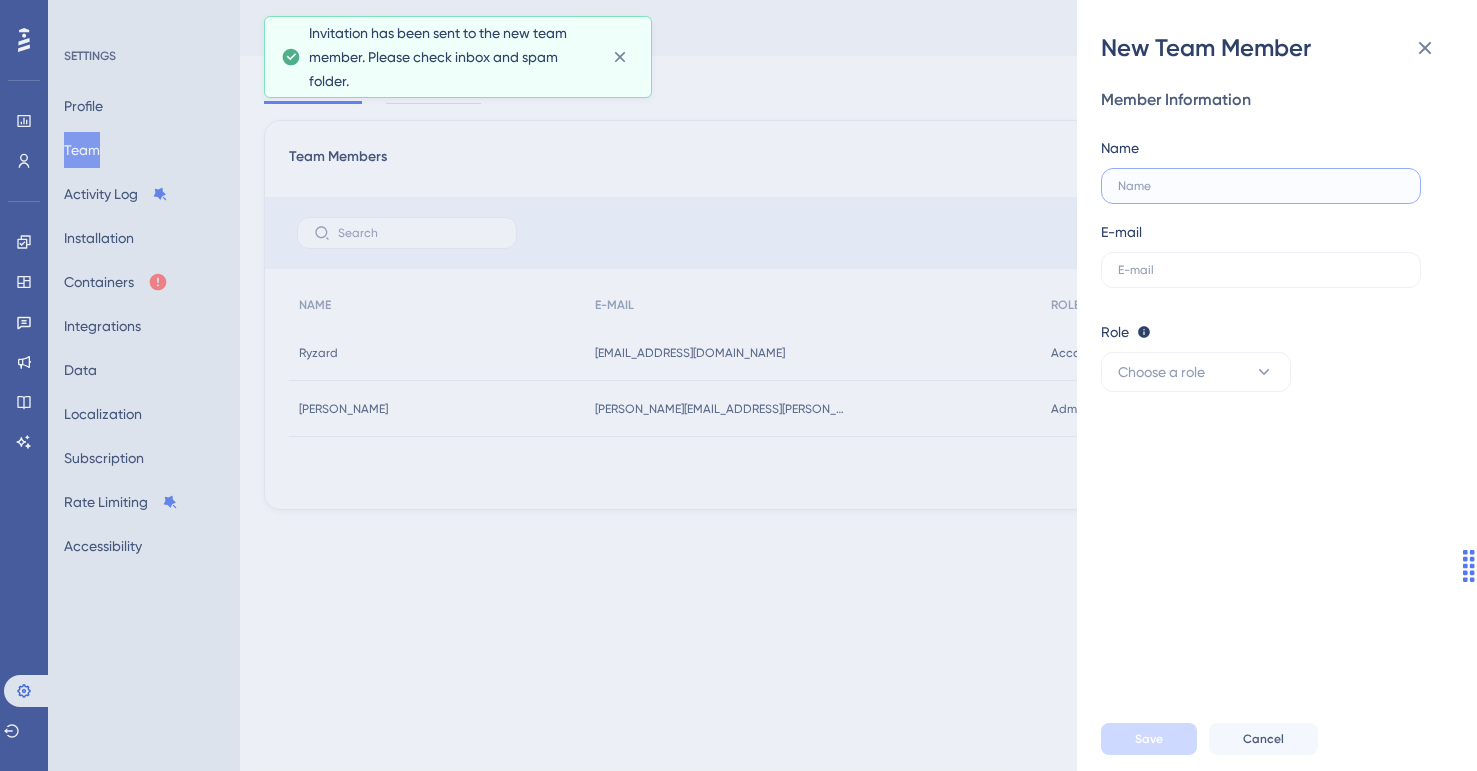 click at bounding box center (1261, 186) 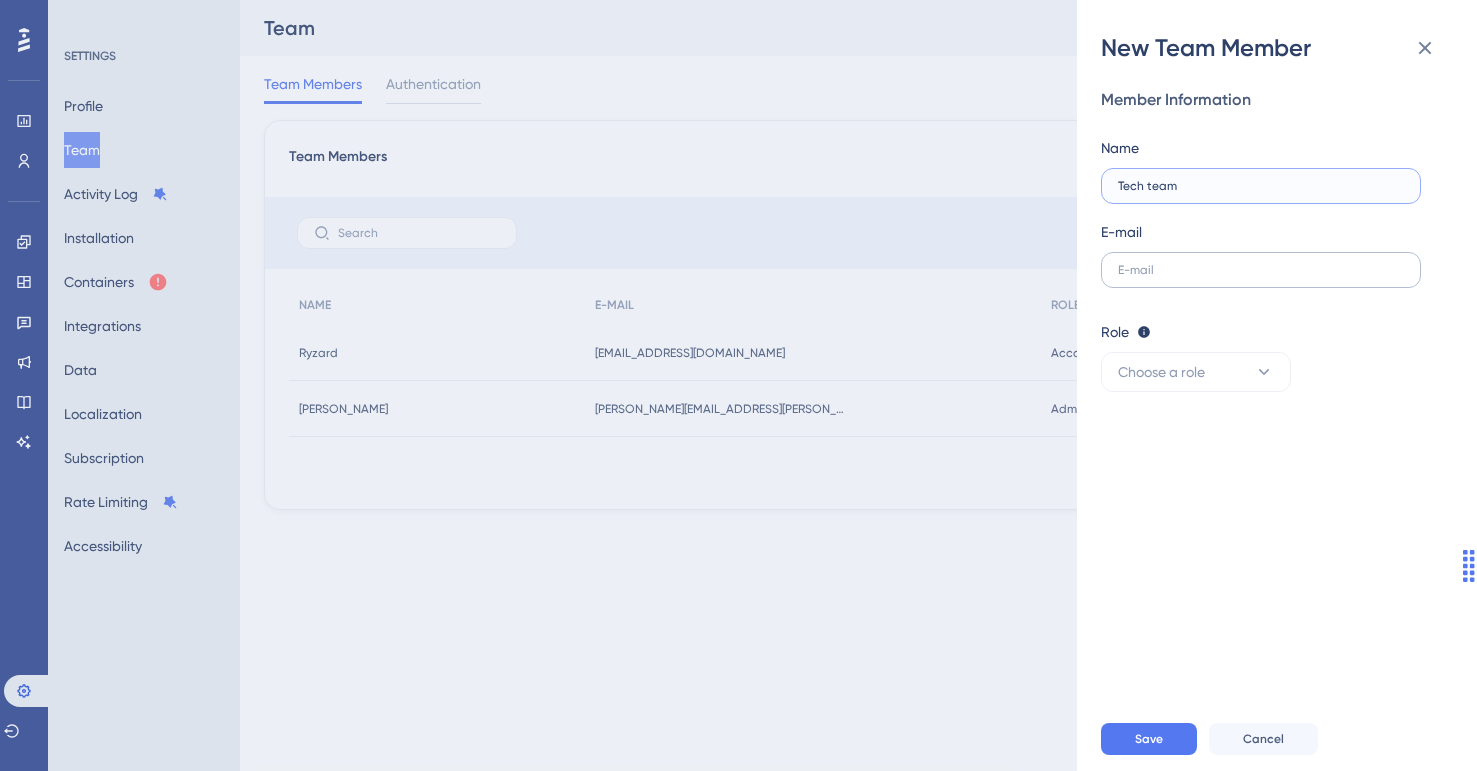 type on "Tech team" 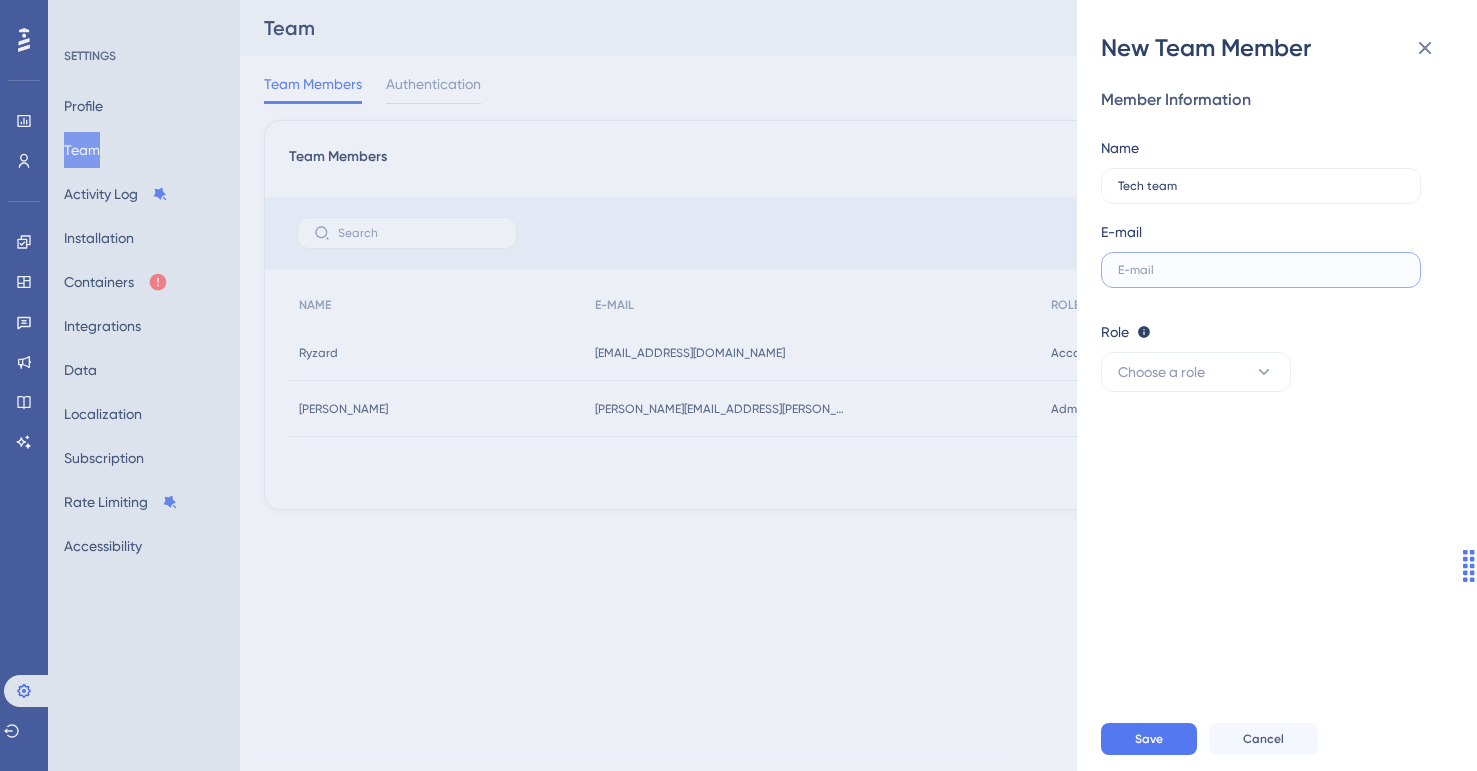 click at bounding box center (1261, 270) 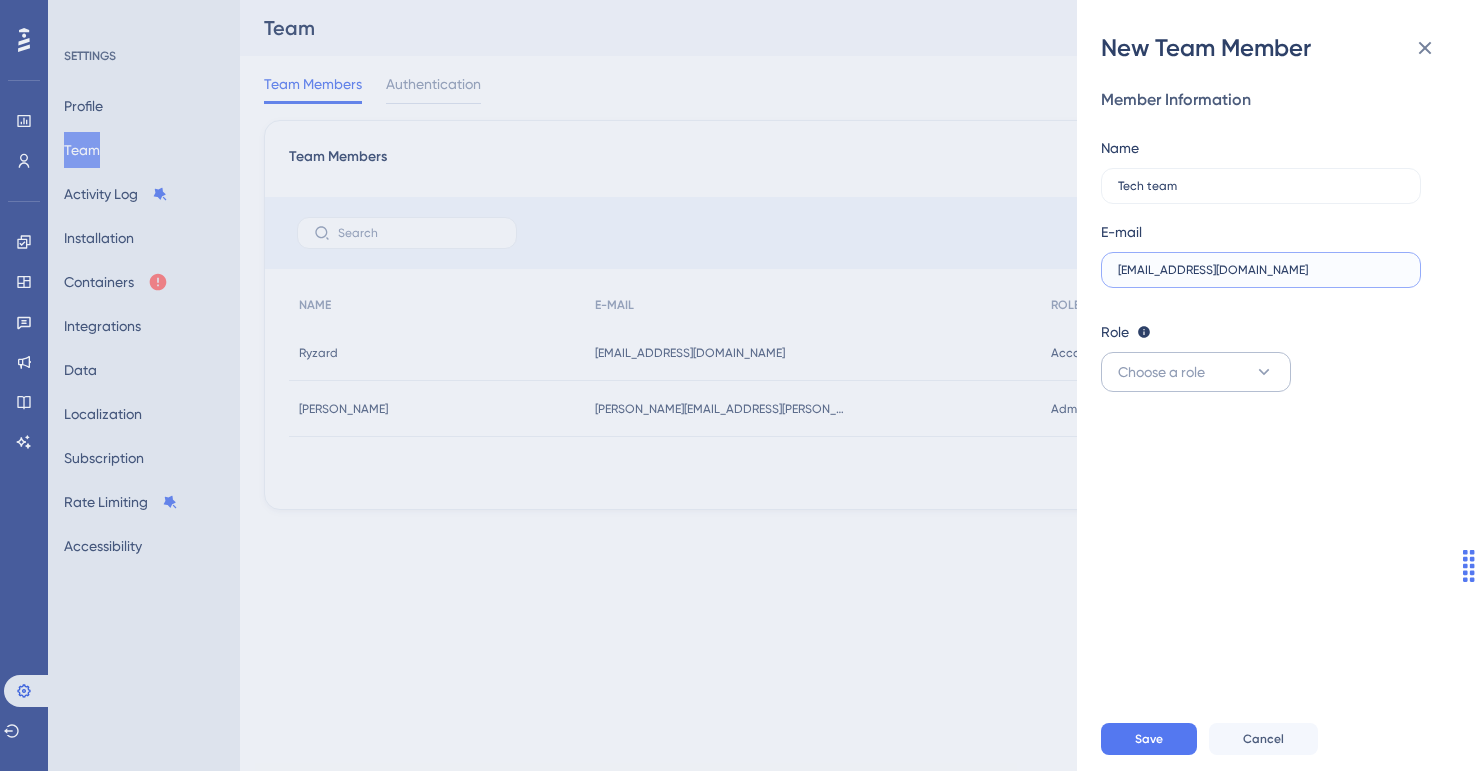 type on "[EMAIL_ADDRESS][DOMAIN_NAME]" 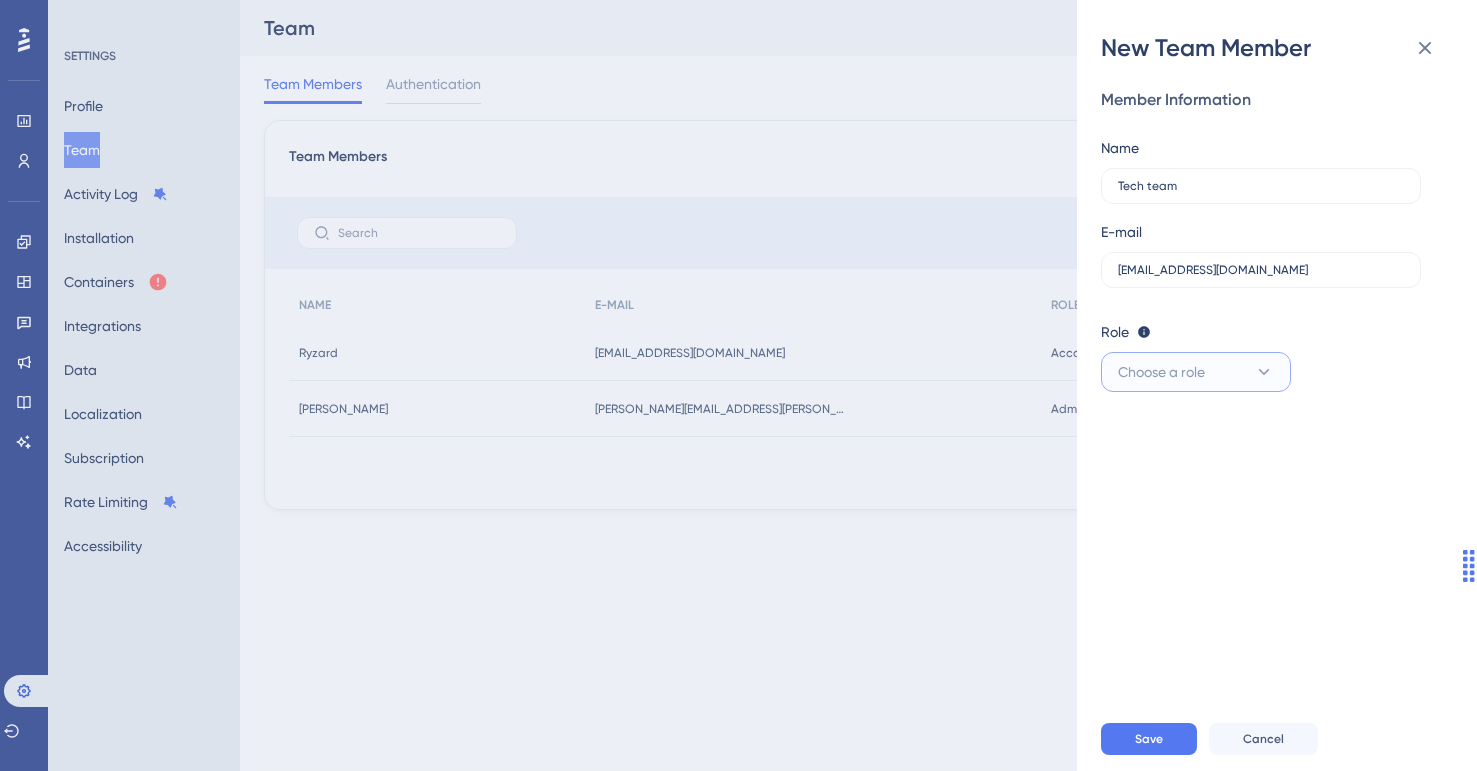 click on "Choose a role" at bounding box center [1161, 372] 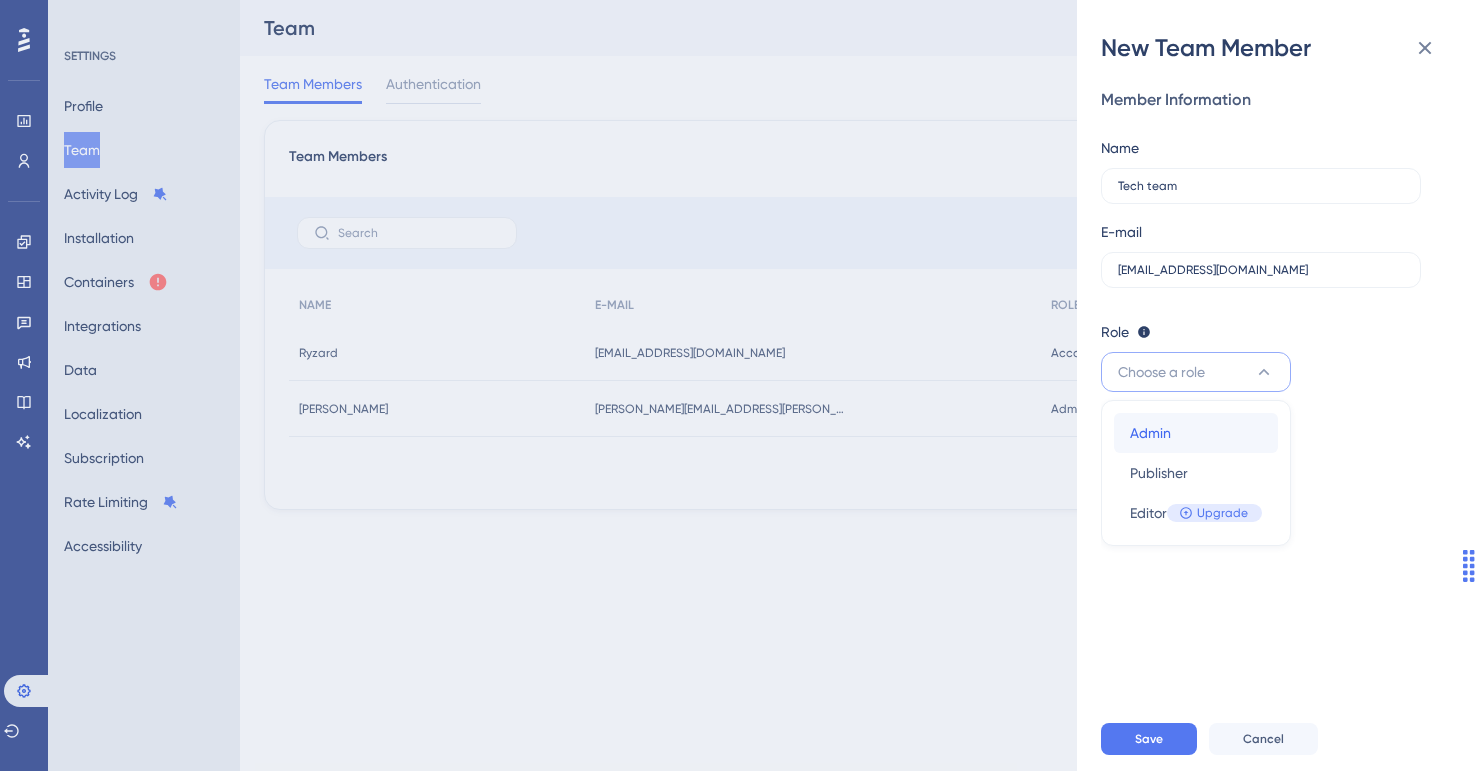 click on "Admin" at bounding box center [1150, 433] 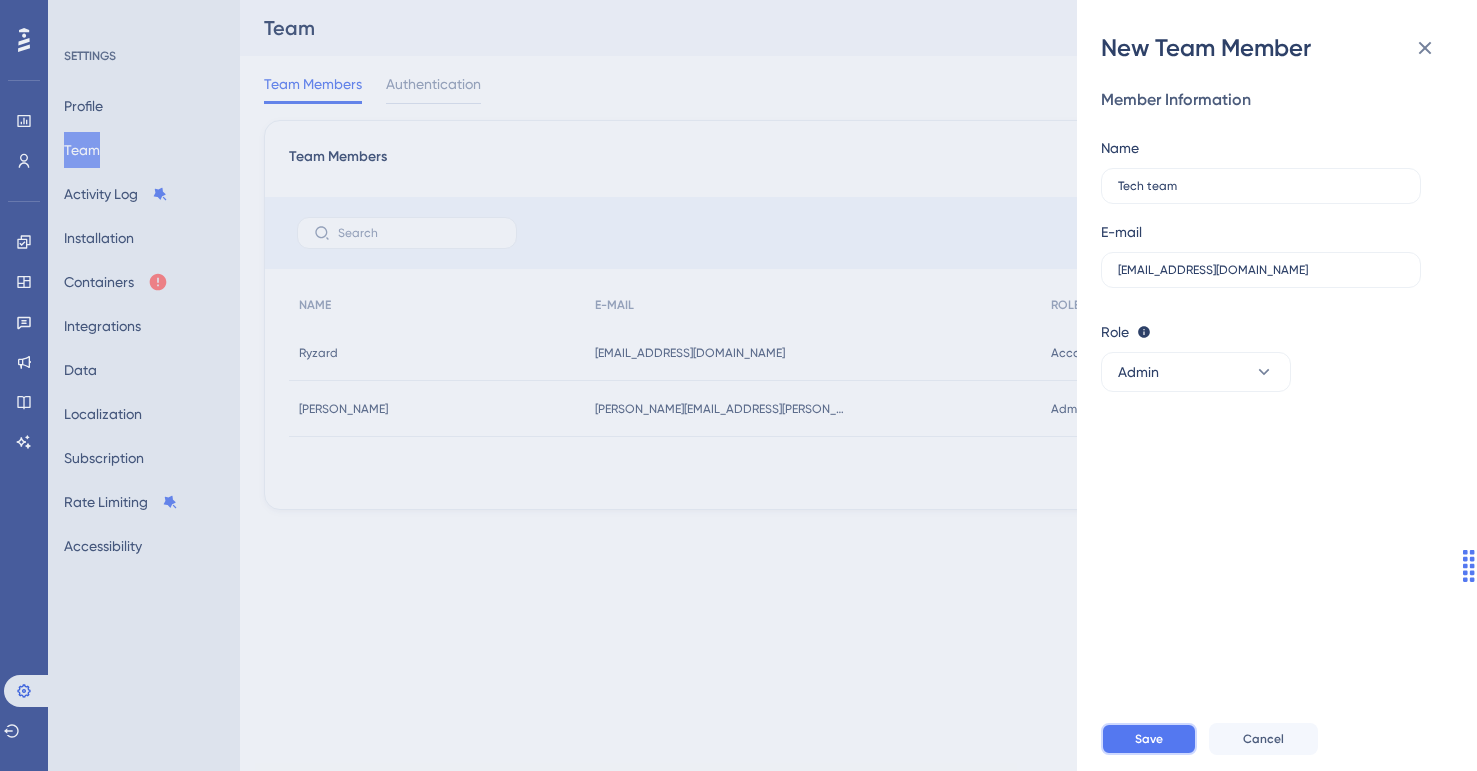 click on "Save" at bounding box center [1149, 739] 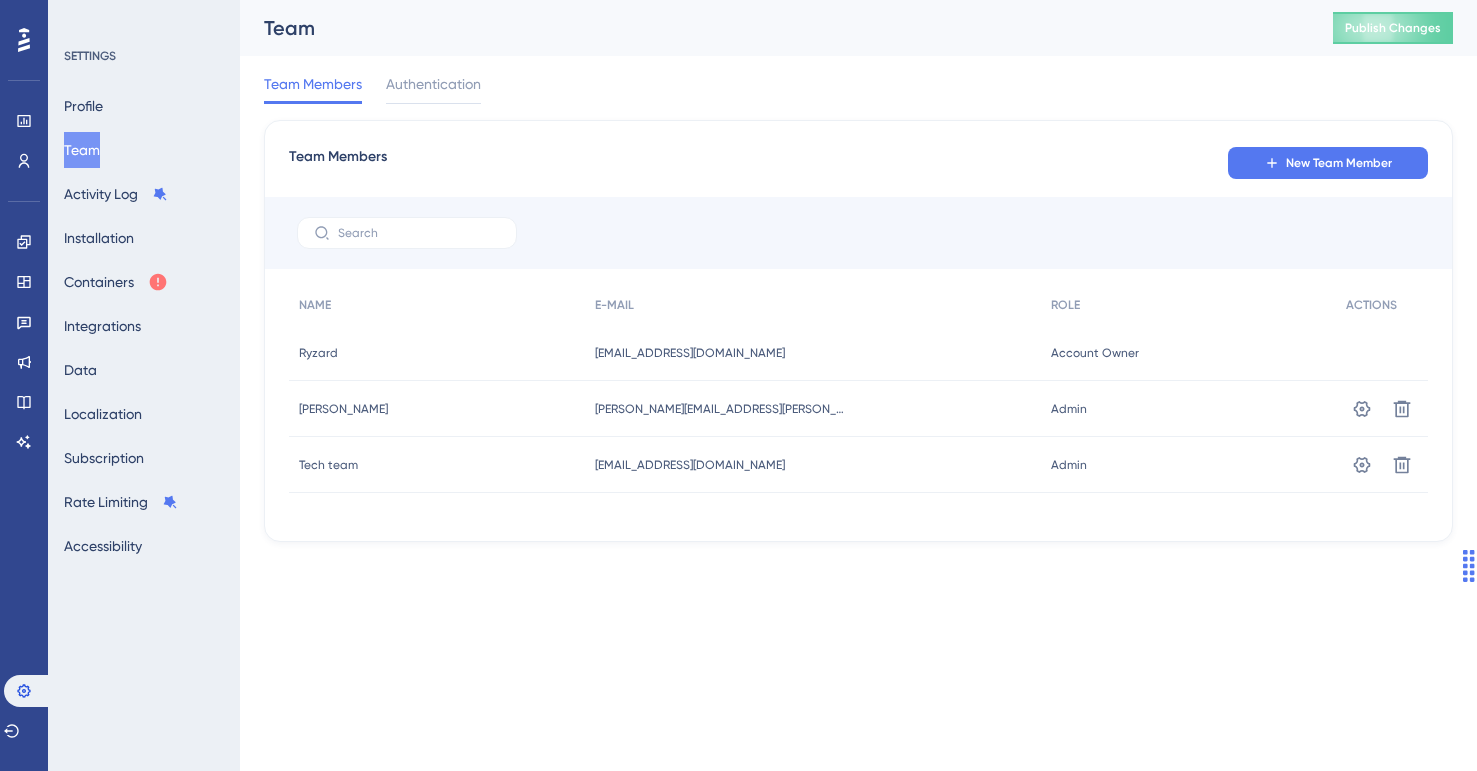 click on "Performance Users Engagement Widgets Feedback Product Updates Knowledge Base AI Assistant Settings Logout SETTINGS Profile Team Activity Log Installation Containers Integrations Data Localization Subscription Rate Limiting Accessibility Team Publish Changes Team Members Authentication Team Members New Team Member NAME E-MAIL ROLE ACTIONS [PERSON_NAME]  [EMAIL_ADDRESS][DOMAIN_NAME] [EMAIL_ADDRESS][DOMAIN_NAME] Account Owner Account Owner [PERSON_NAME]  [PERSON_NAME]  [PERSON_NAME][EMAIL_ADDRESS][PERSON_NAME][DOMAIN_NAME] [PERSON_NAME][DOMAIN_NAME][EMAIL_ADDRESS][PERSON_NAME][DOMAIN_NAME] Admin Admin Settings Delete Tech team Tech team [EMAIL_ADDRESS][DOMAIN_NAME] [EMAIL_ADDRESS][DOMAIN_NAME] Admin Admin Settings Delete" at bounding box center (738, 0) 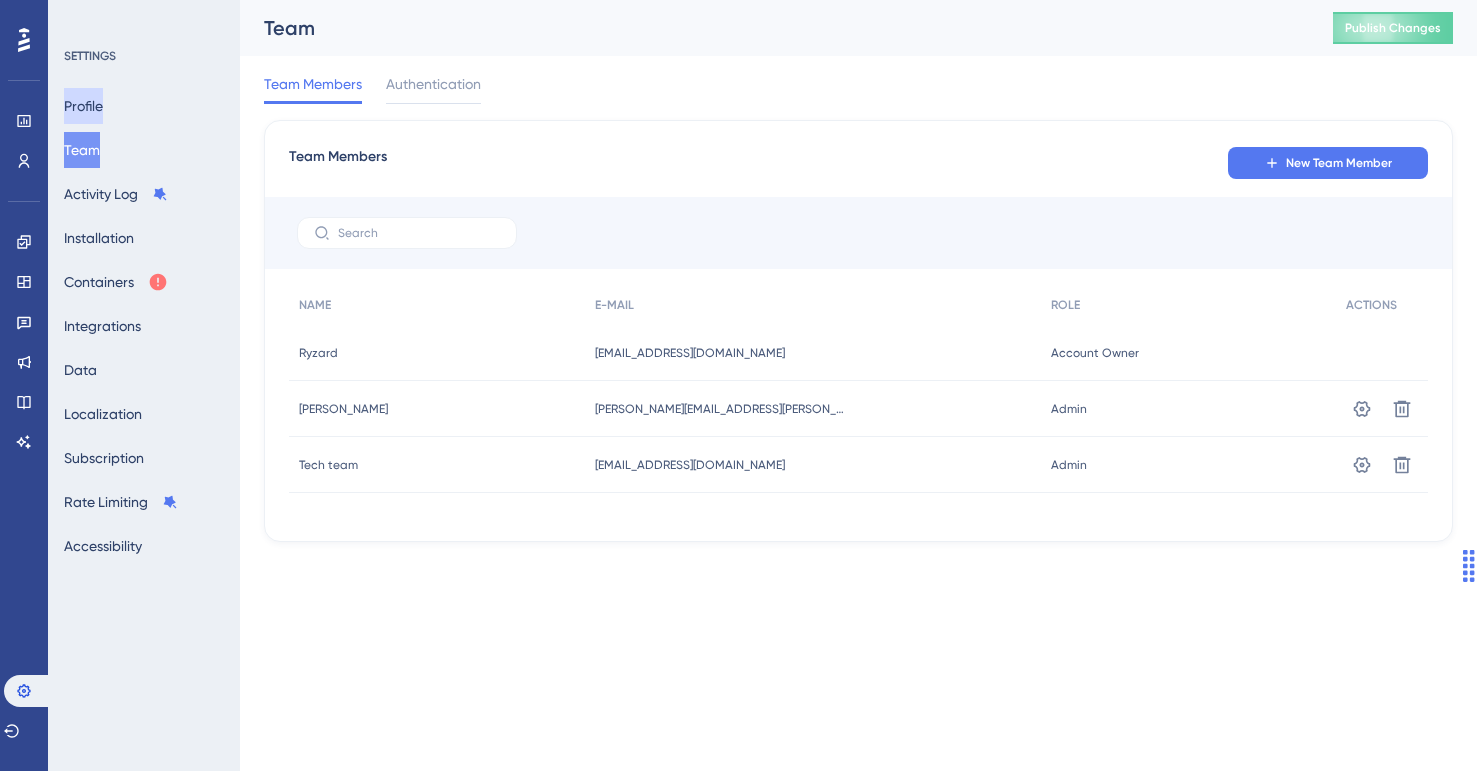 click on "Profile" at bounding box center [83, 106] 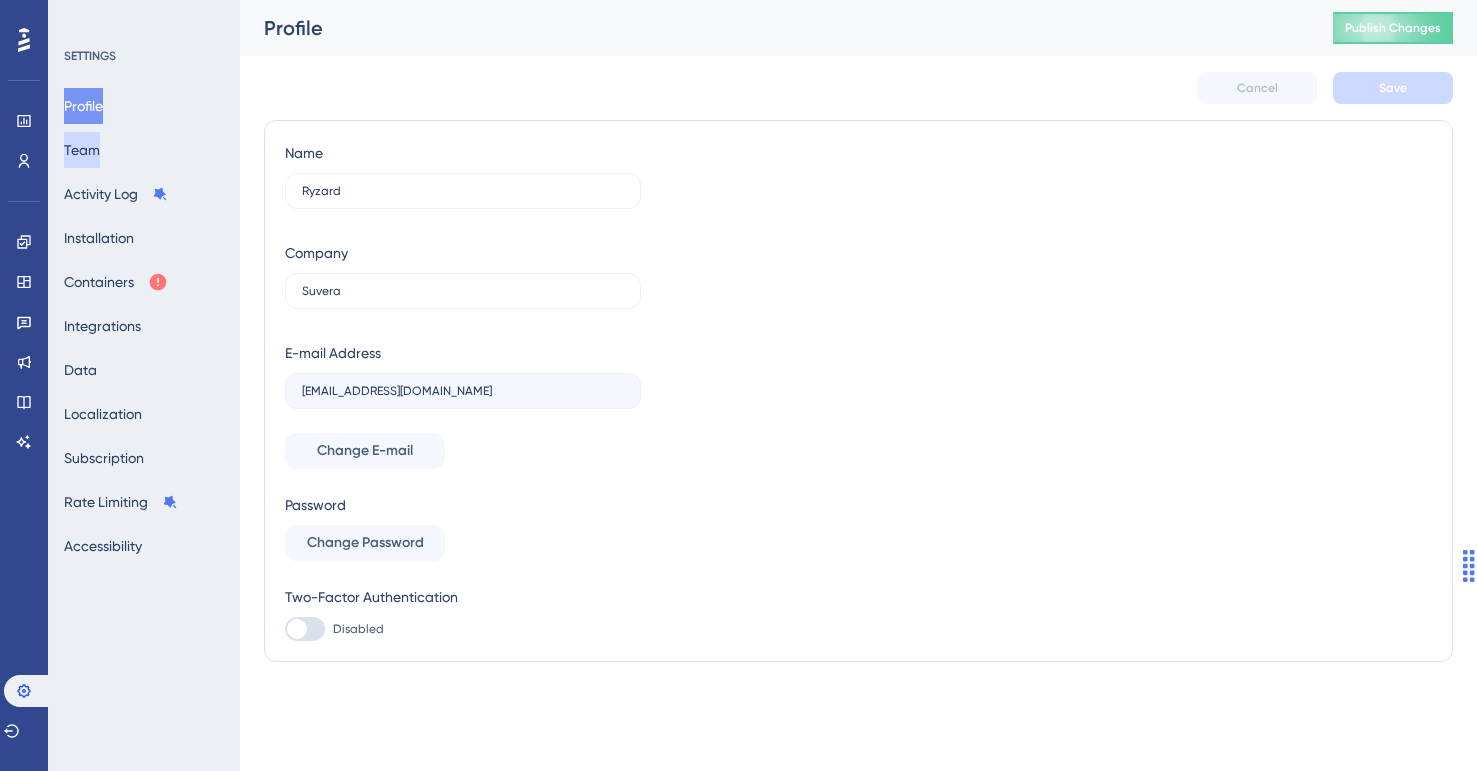 click on "Team" at bounding box center (82, 150) 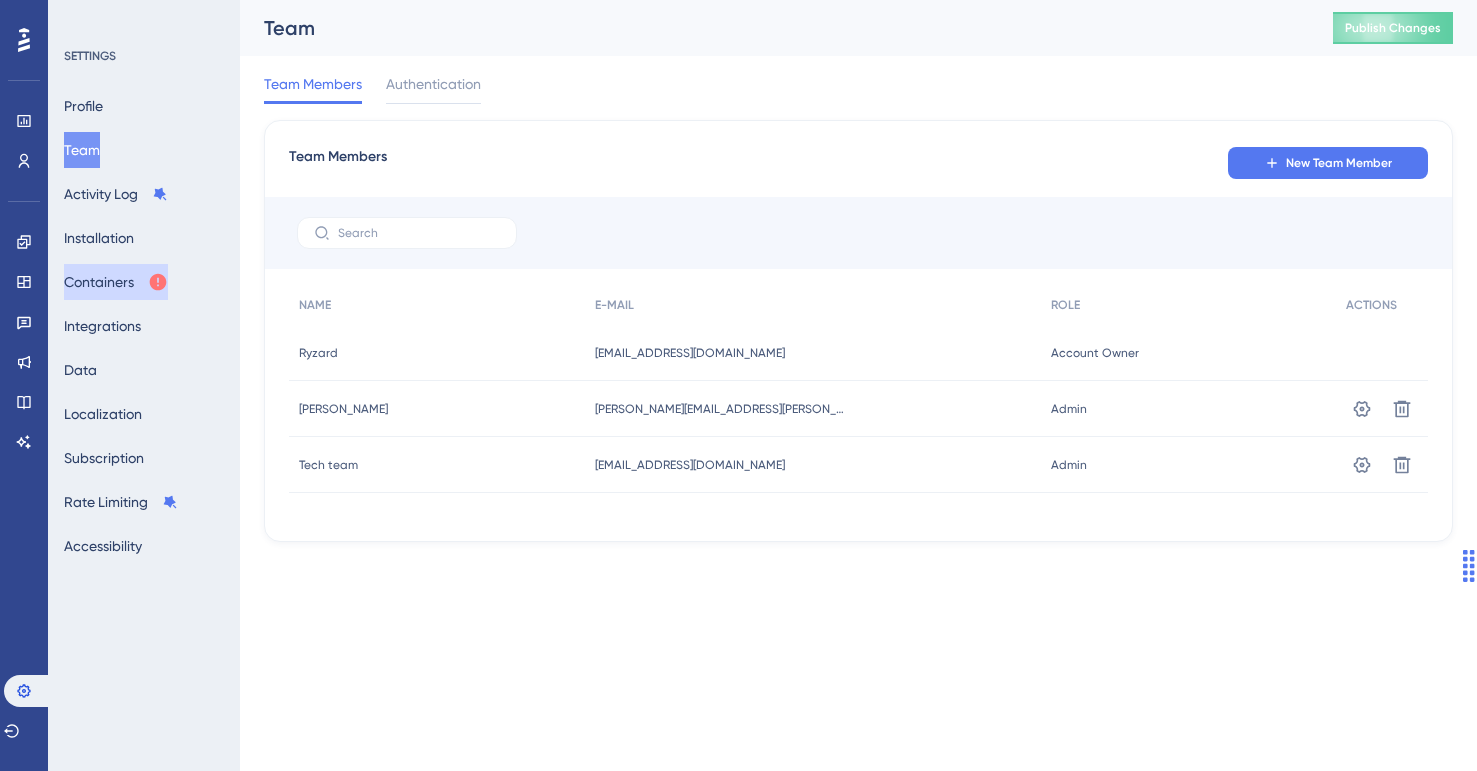click on "Containers" at bounding box center (116, 282) 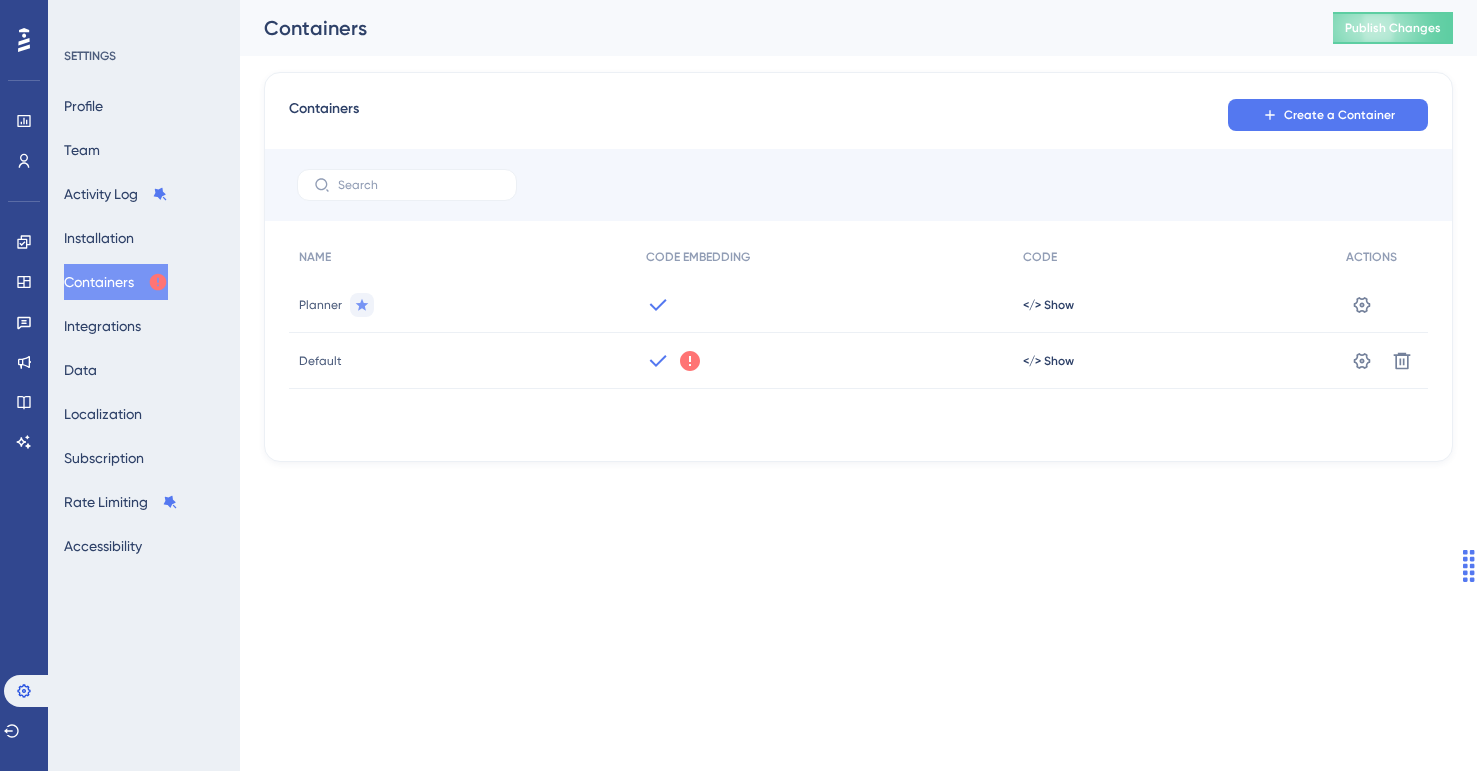 click on "We could not detect any activity from this Container Code for a while. Make sure it is still embedded properly.
Once you fix, it may take up to 10 minutes for the status to be updated. Learn More Got It" at bounding box center (824, 361) 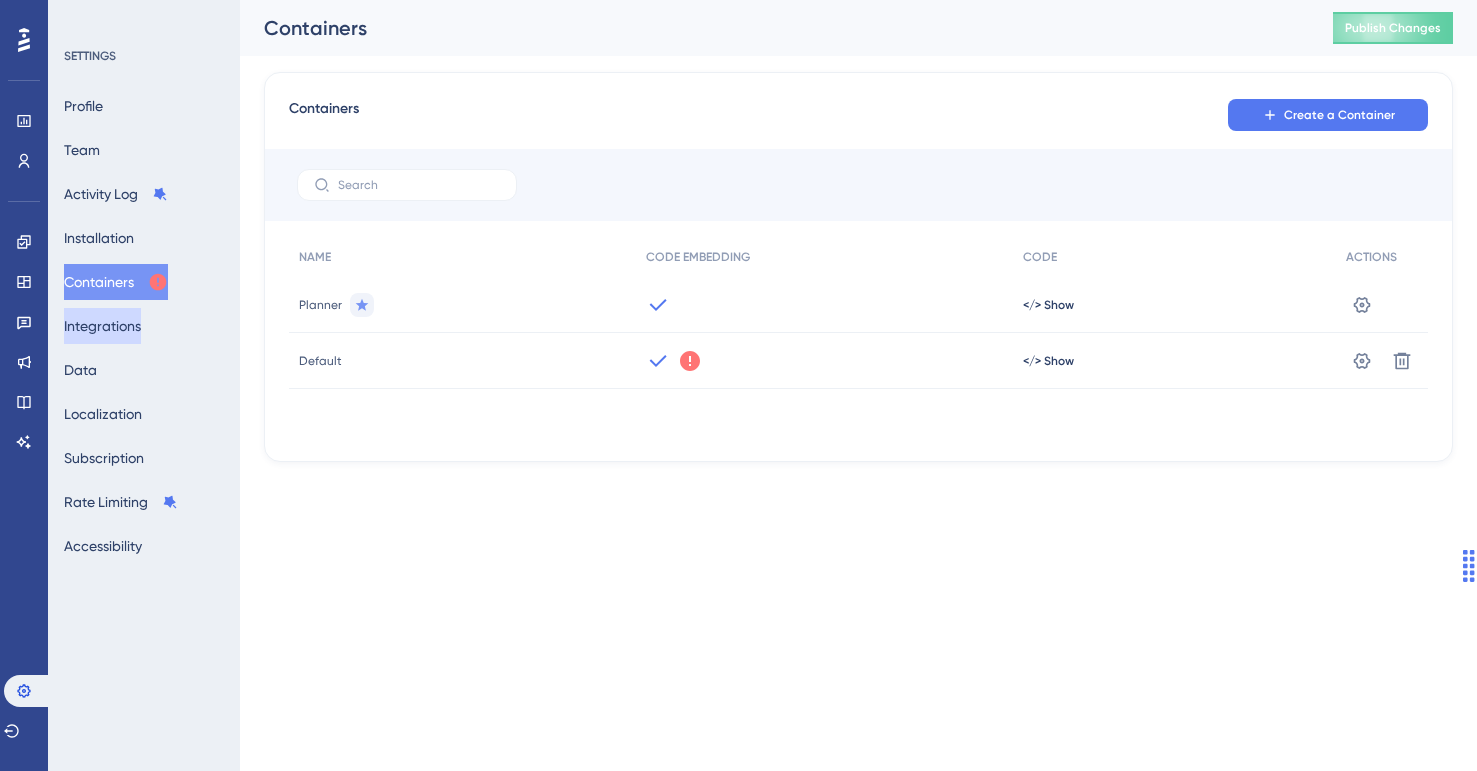 click on "Integrations" at bounding box center [102, 326] 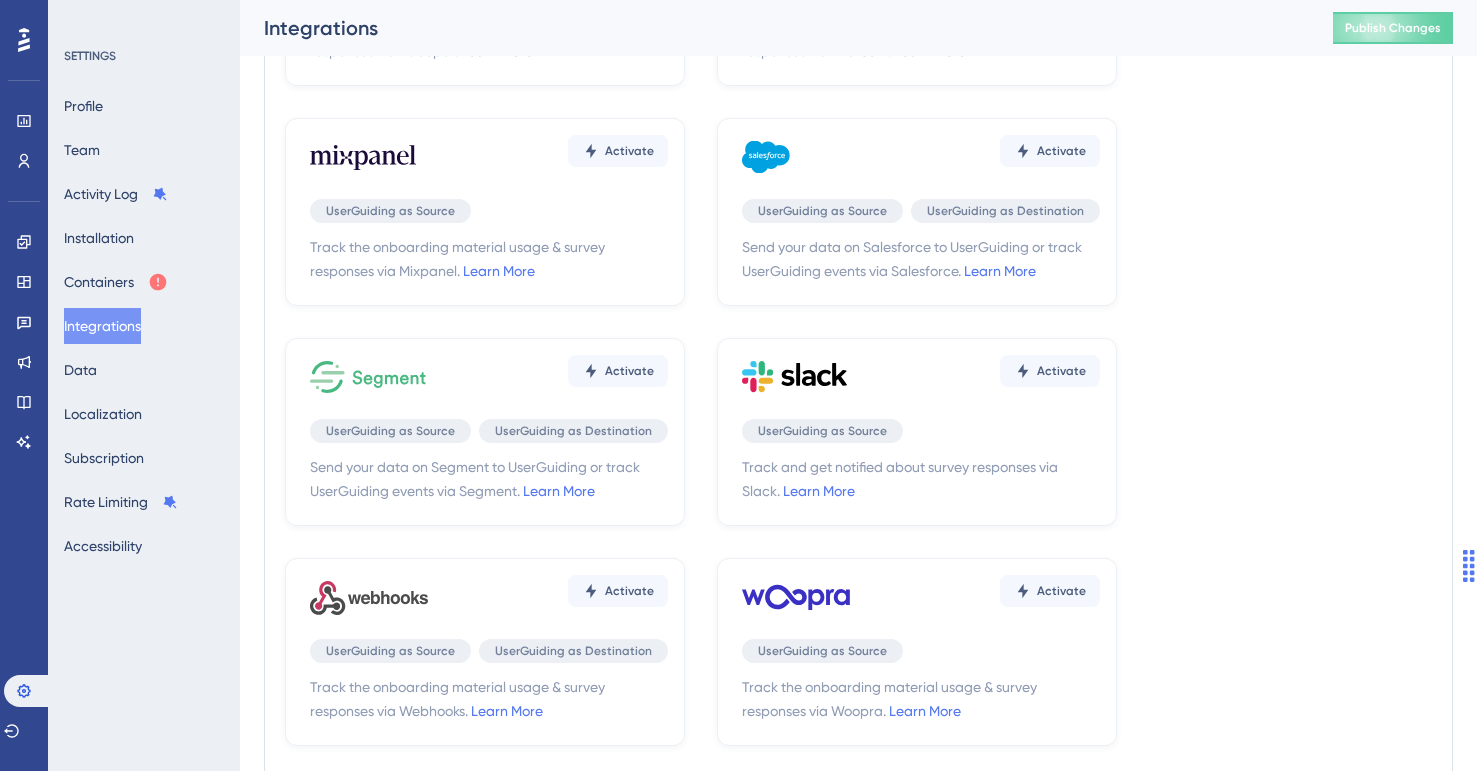scroll, scrollTop: 473, scrollLeft: 0, axis: vertical 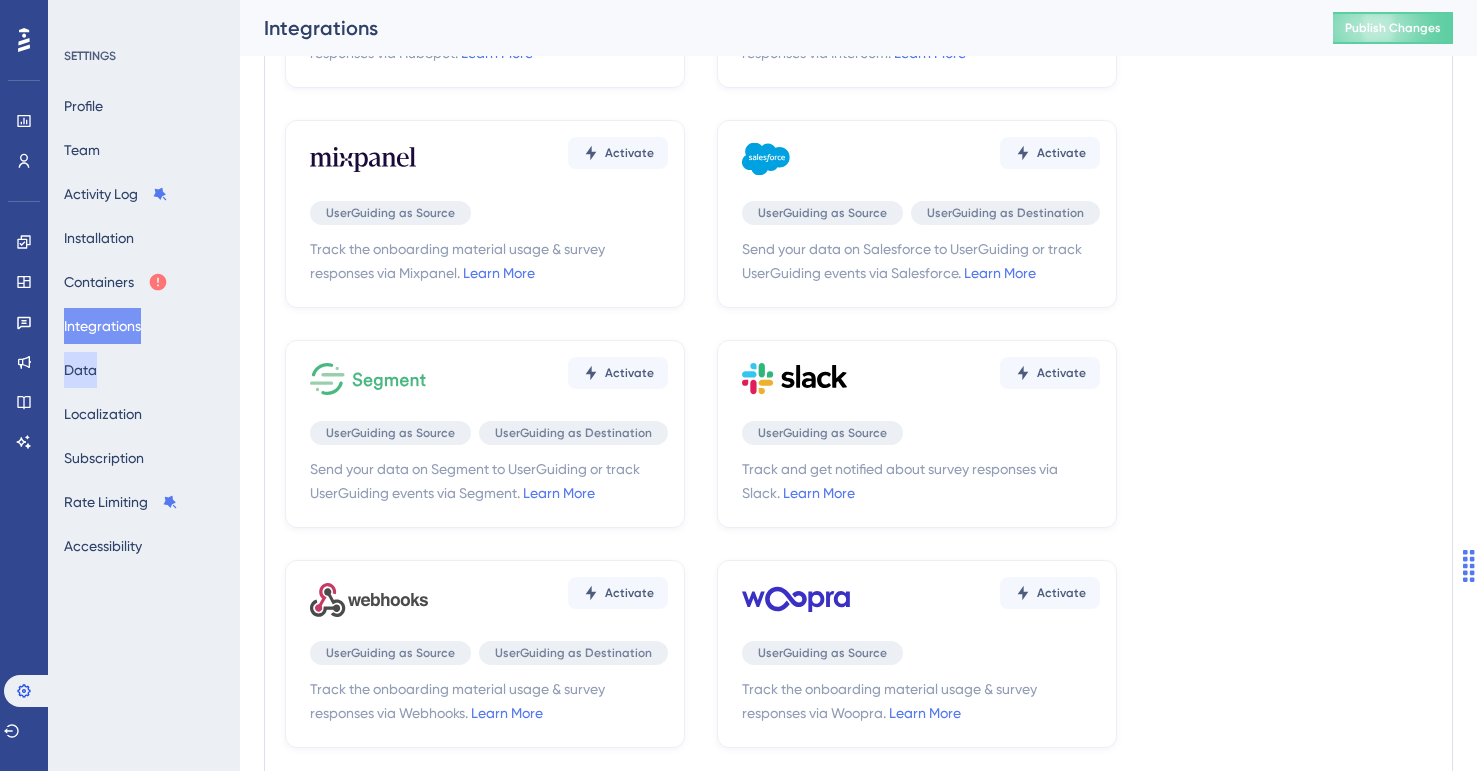 click on "Data" at bounding box center [80, 370] 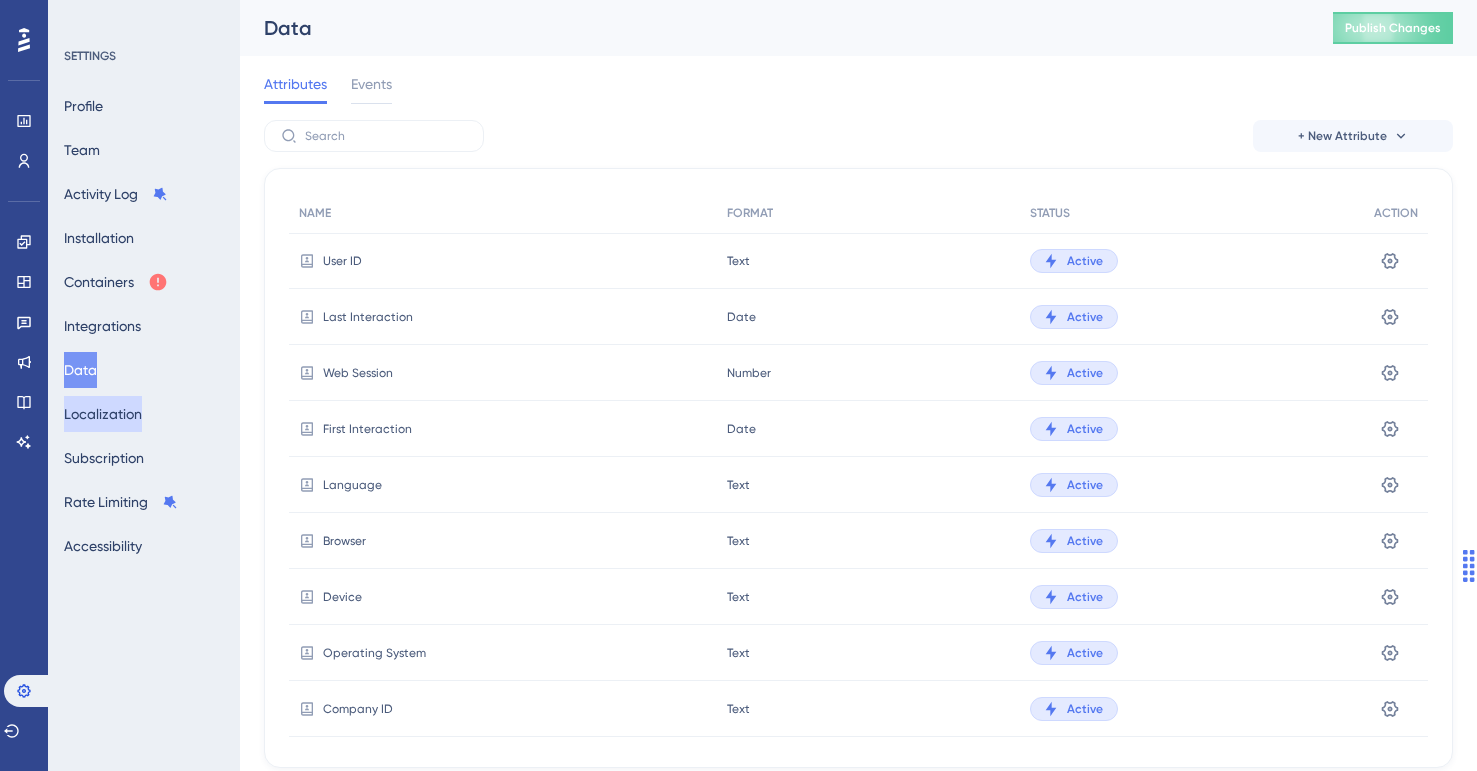 click on "Localization" at bounding box center (103, 414) 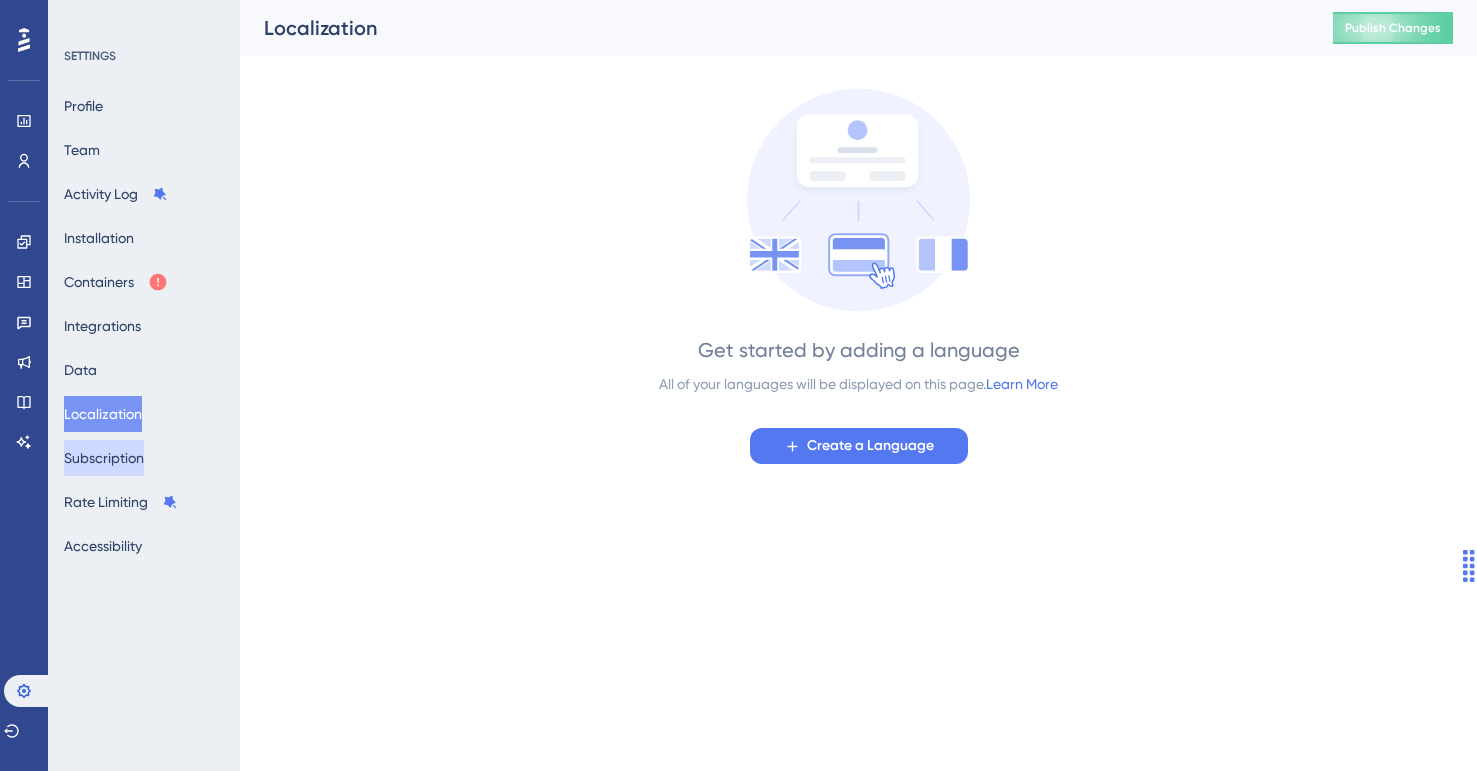 click on "Subscription" at bounding box center [104, 458] 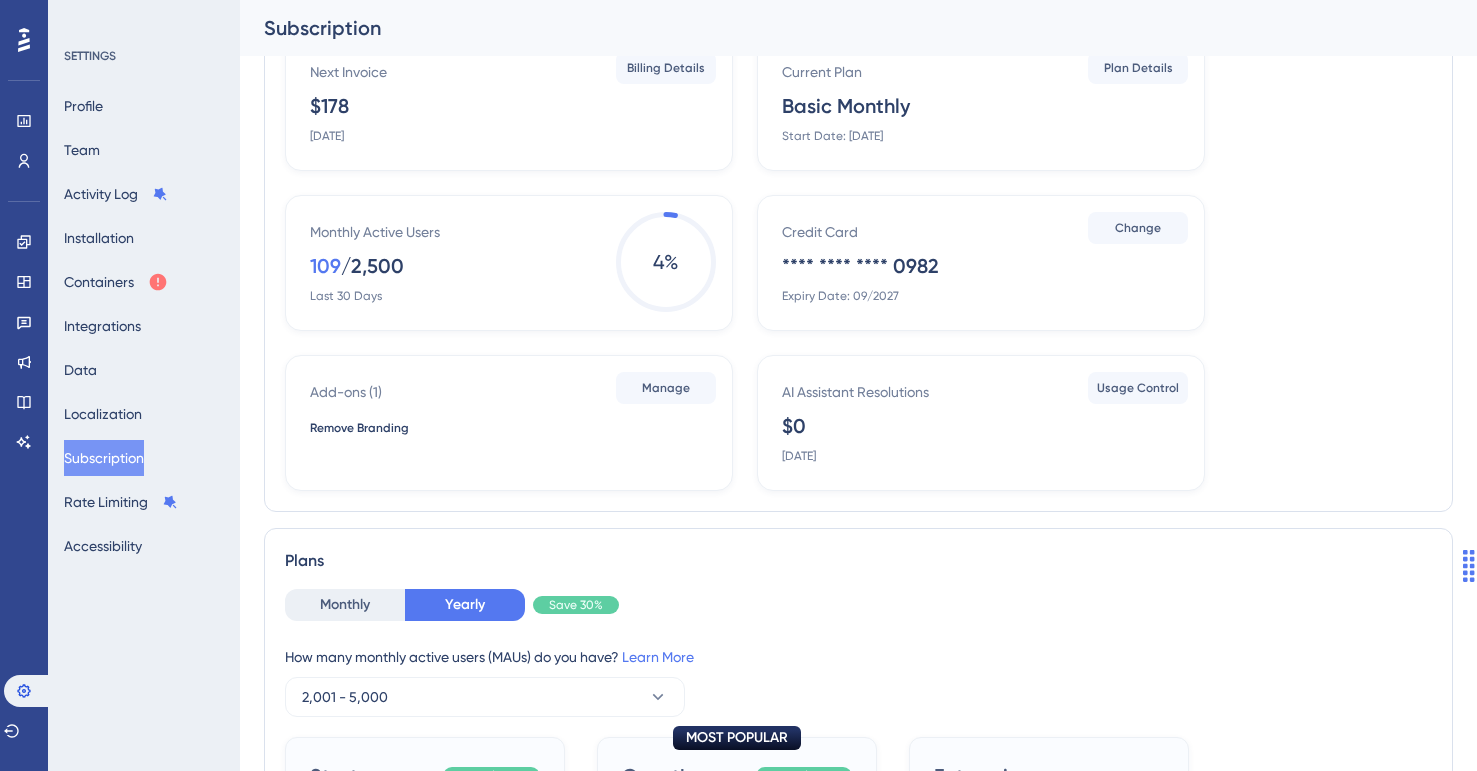 scroll, scrollTop: 0, scrollLeft: 0, axis: both 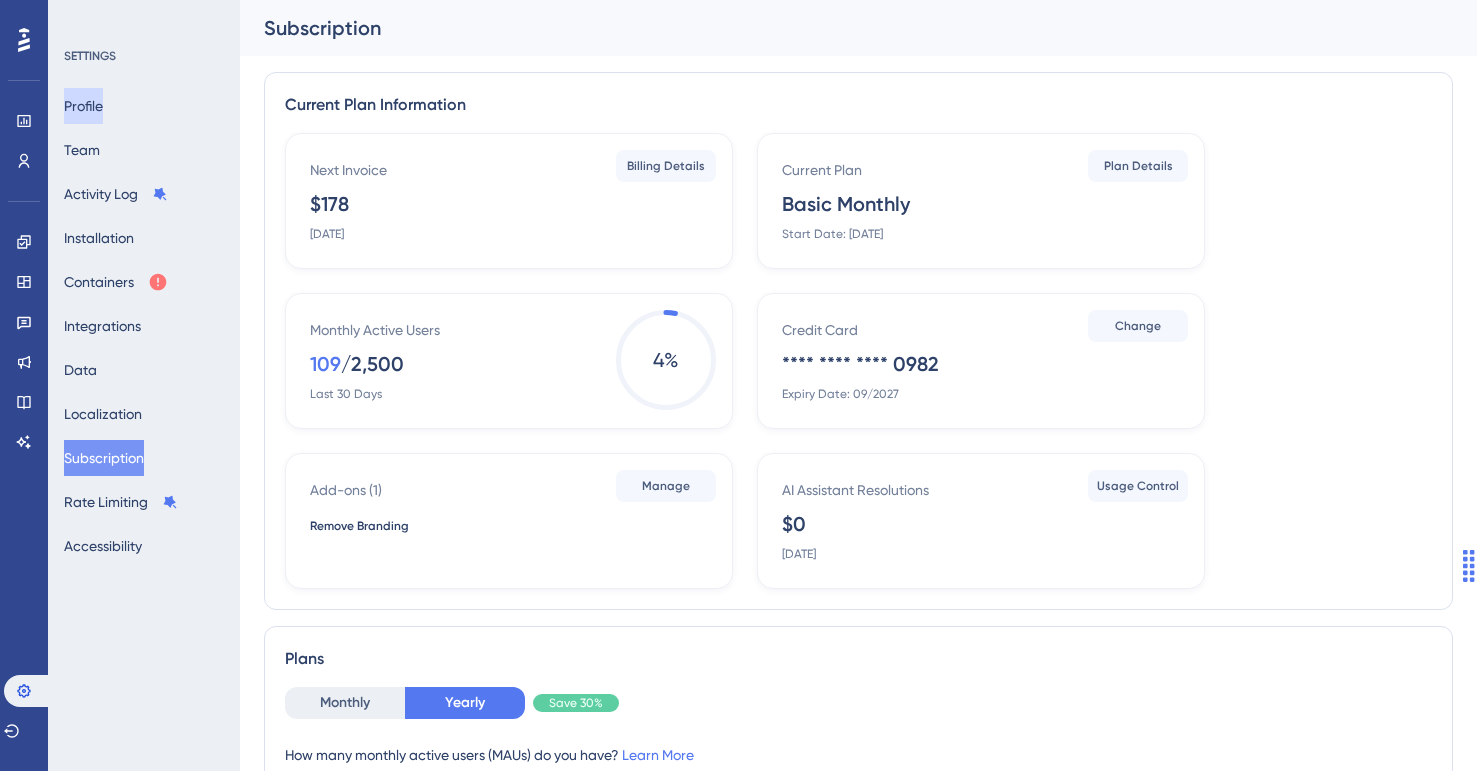 click on "Profile" at bounding box center [83, 106] 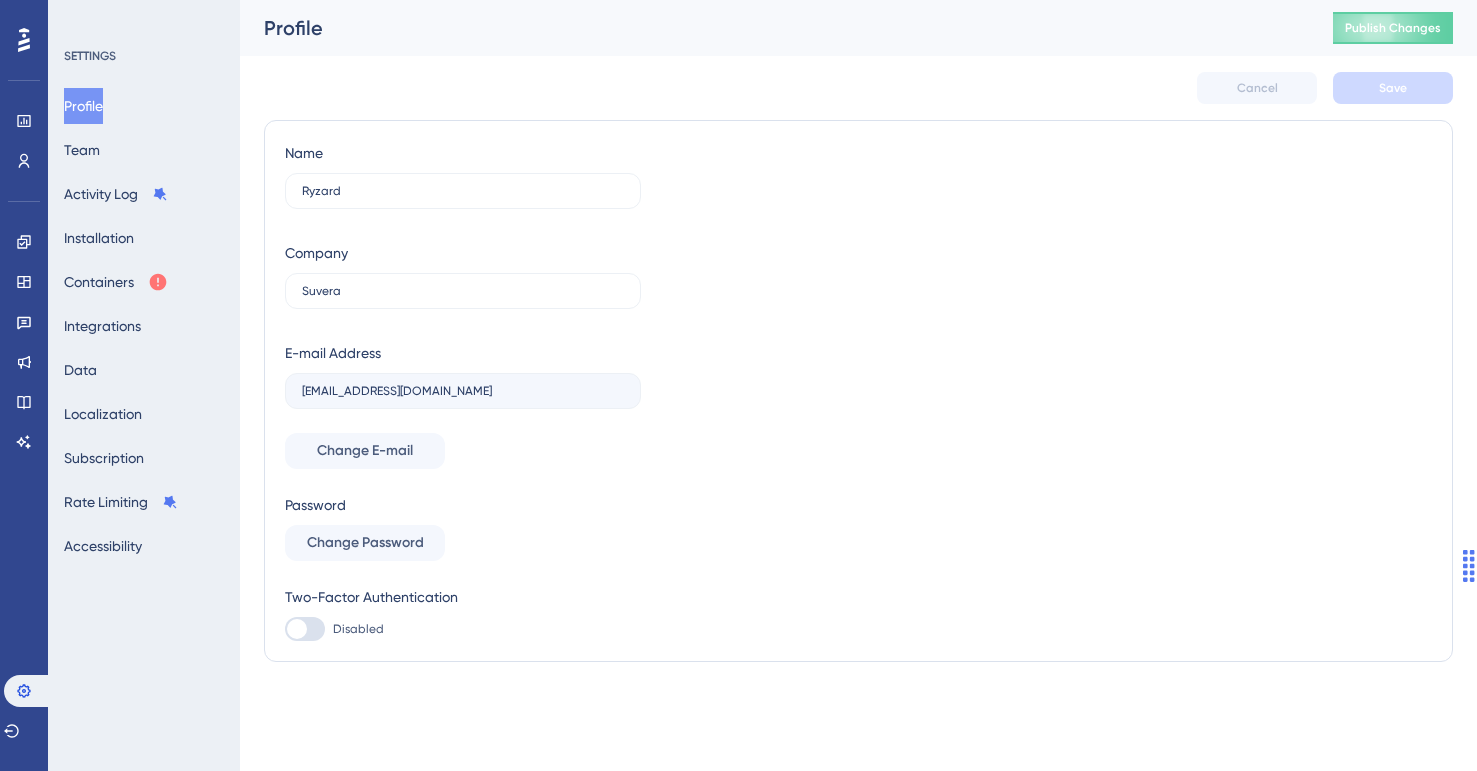 click on "Cancel Save" at bounding box center (858, 88) 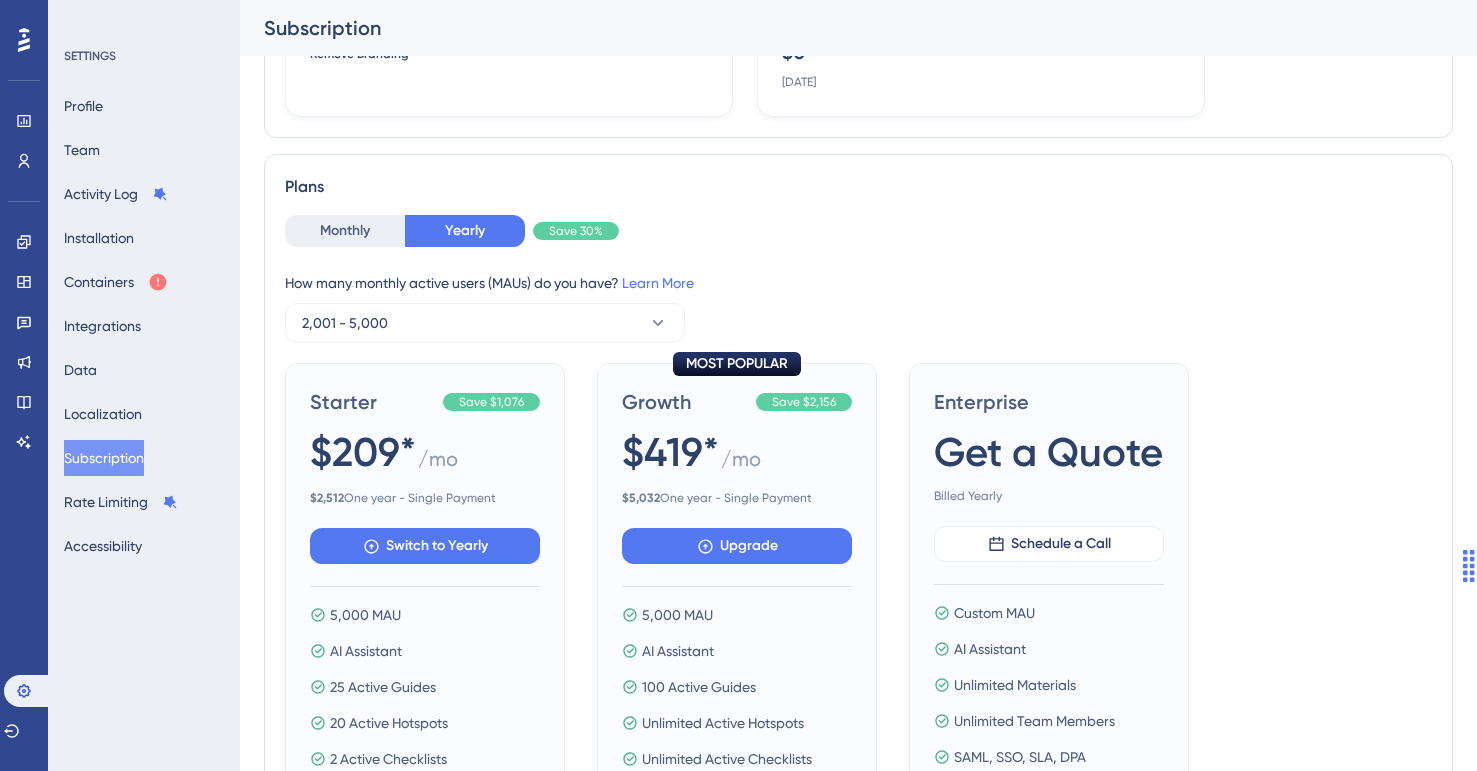scroll, scrollTop: 613, scrollLeft: 0, axis: vertical 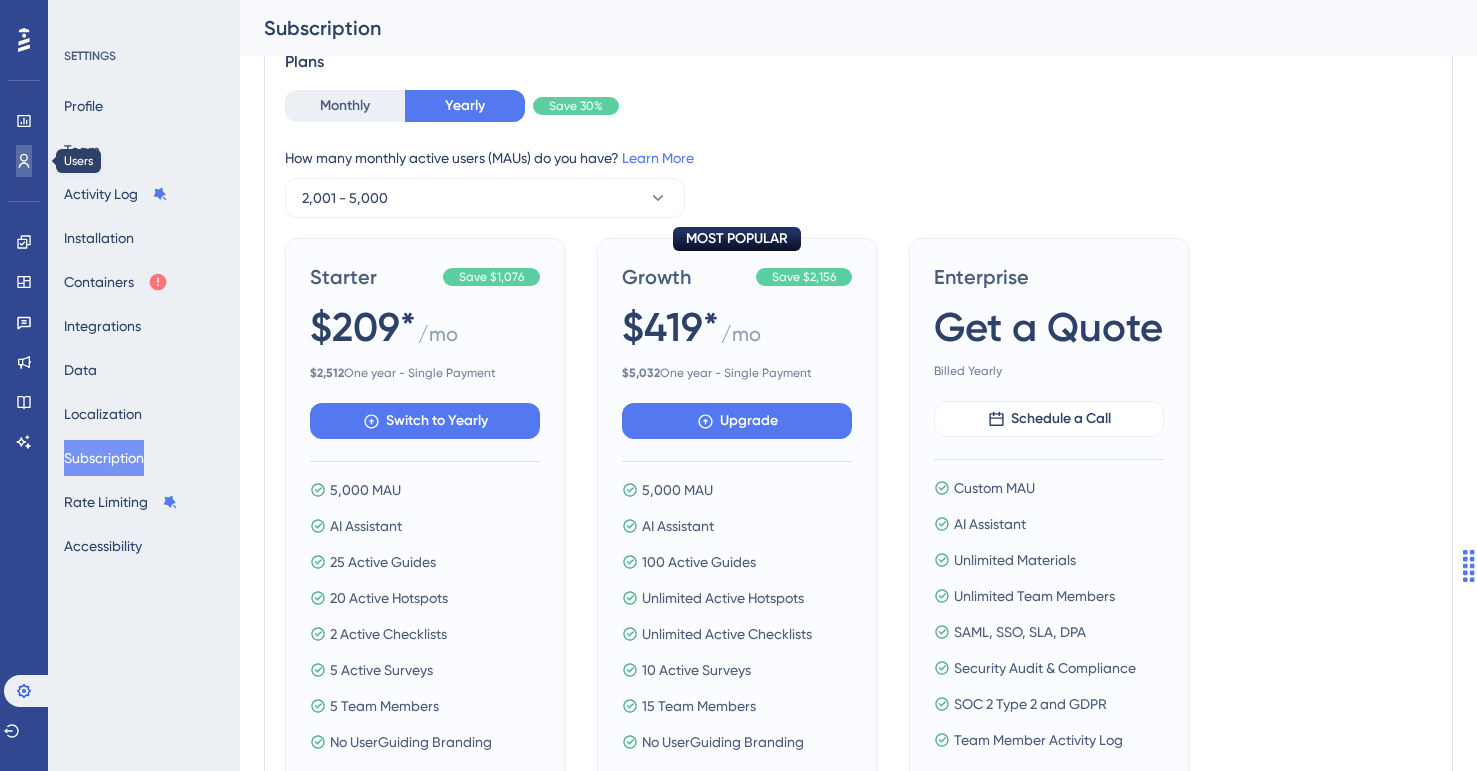 click 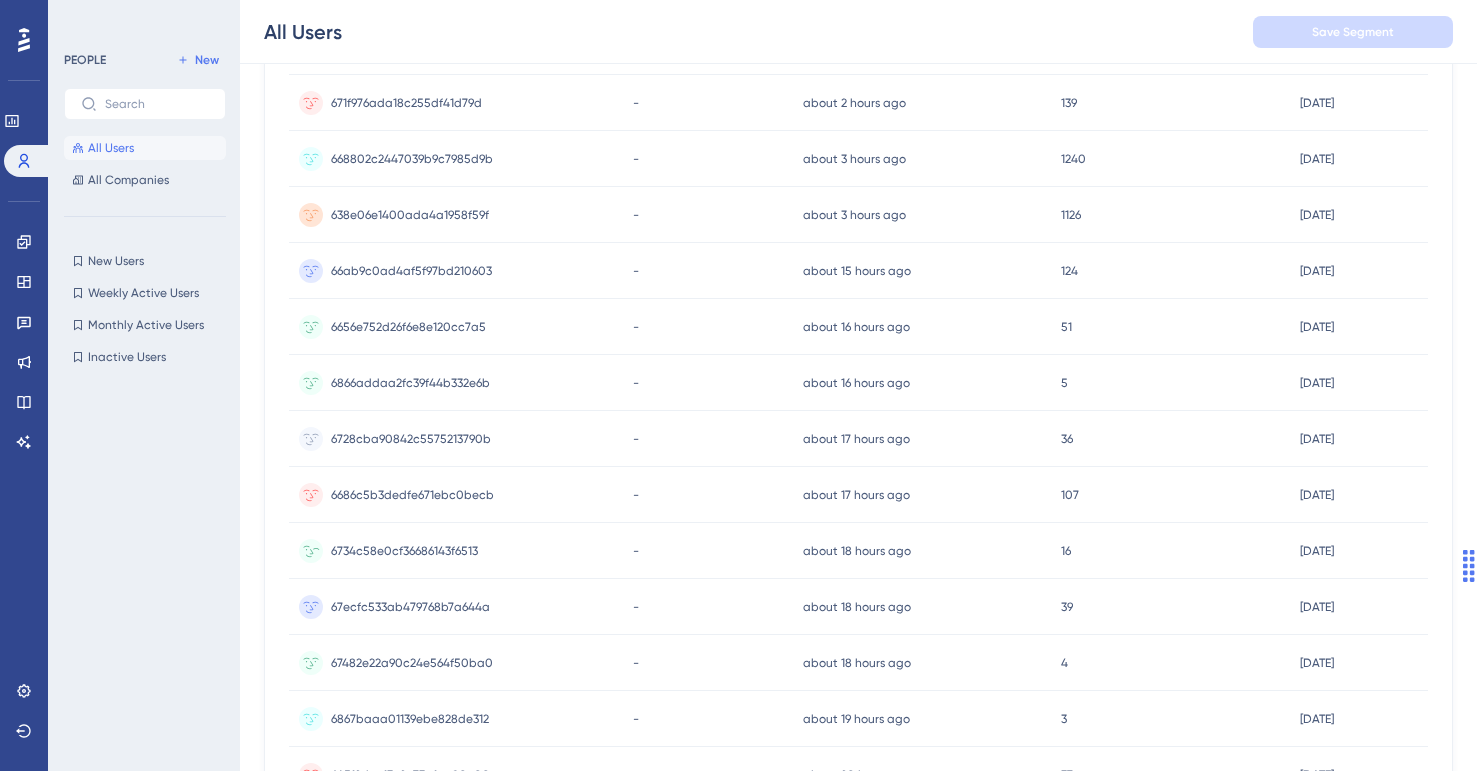 scroll, scrollTop: 154, scrollLeft: 0, axis: vertical 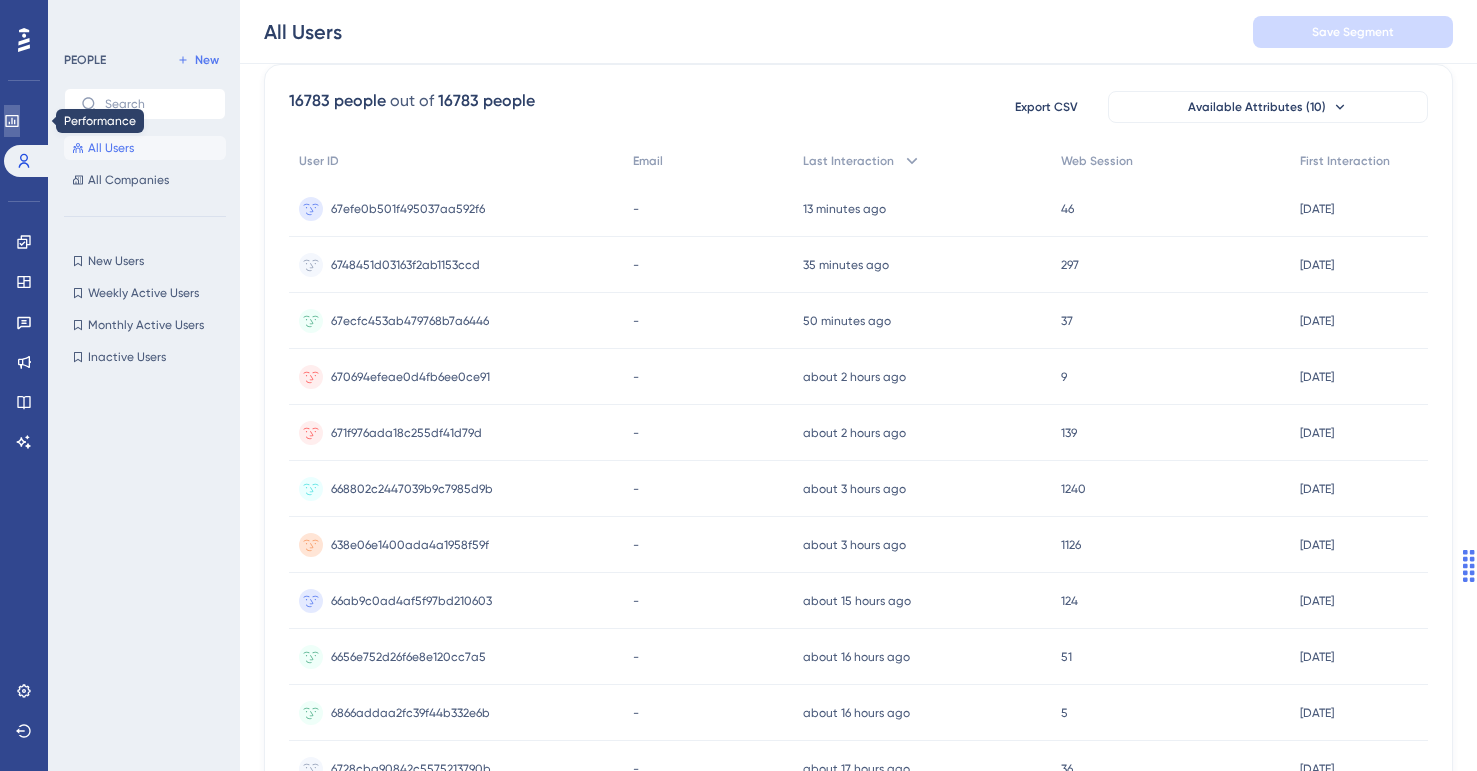click 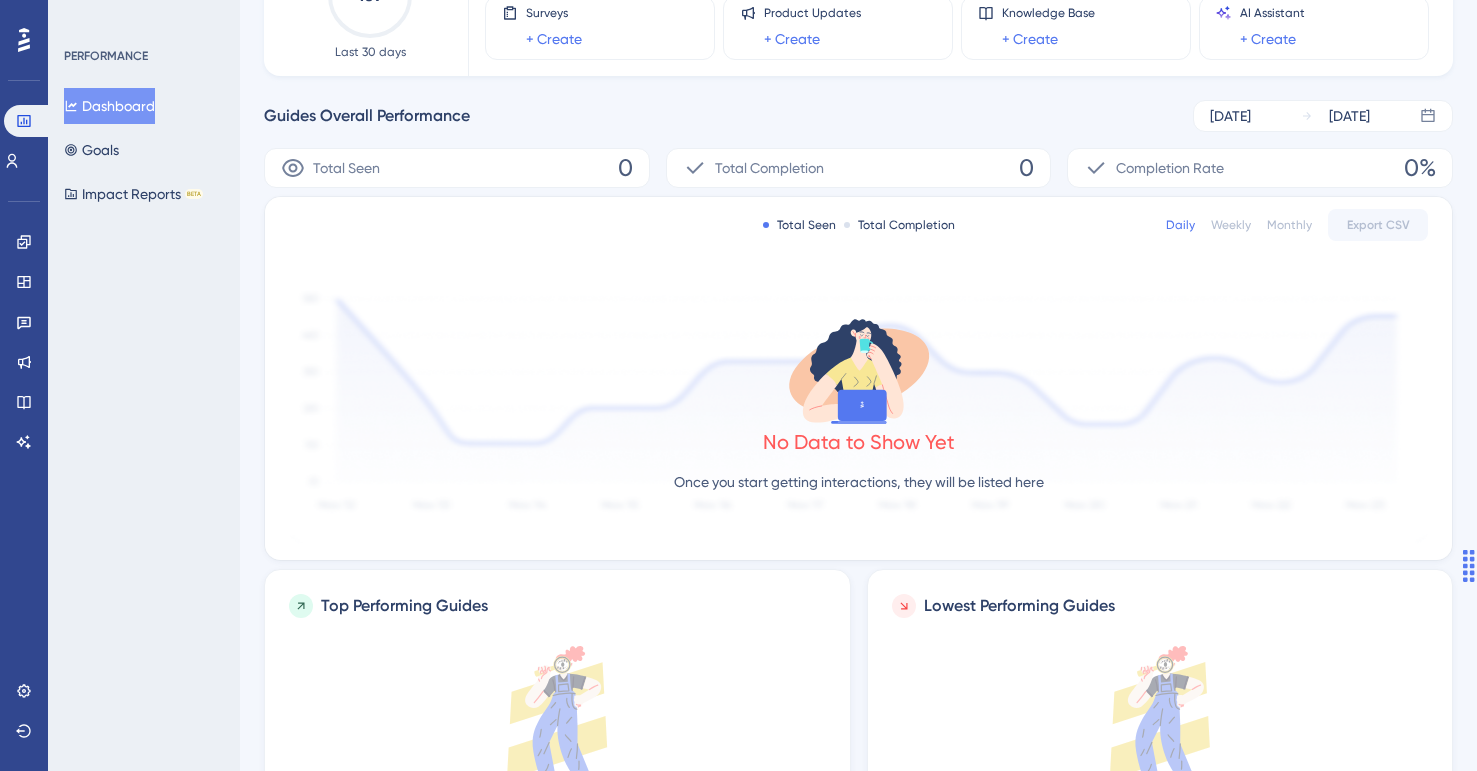 scroll, scrollTop: 0, scrollLeft: 0, axis: both 